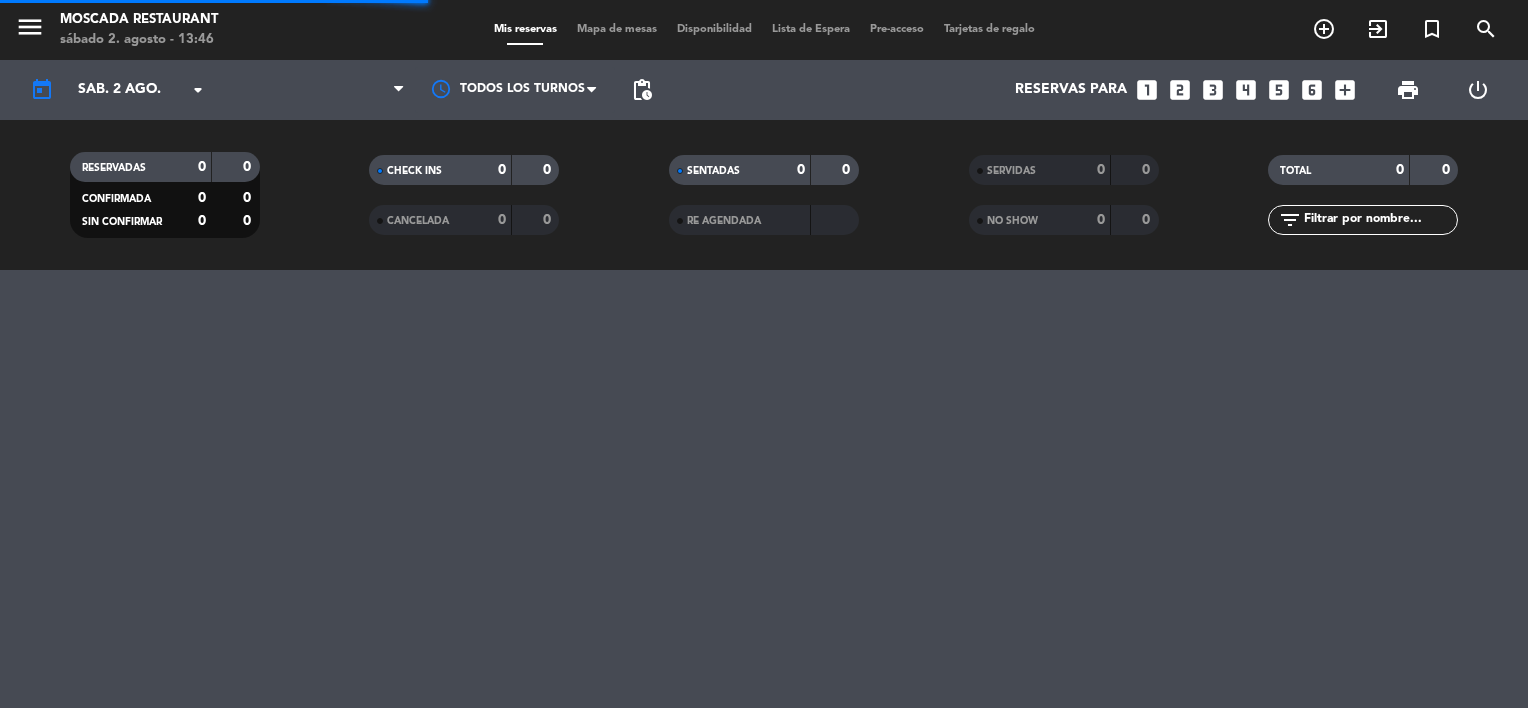 scroll, scrollTop: 0, scrollLeft: 0, axis: both 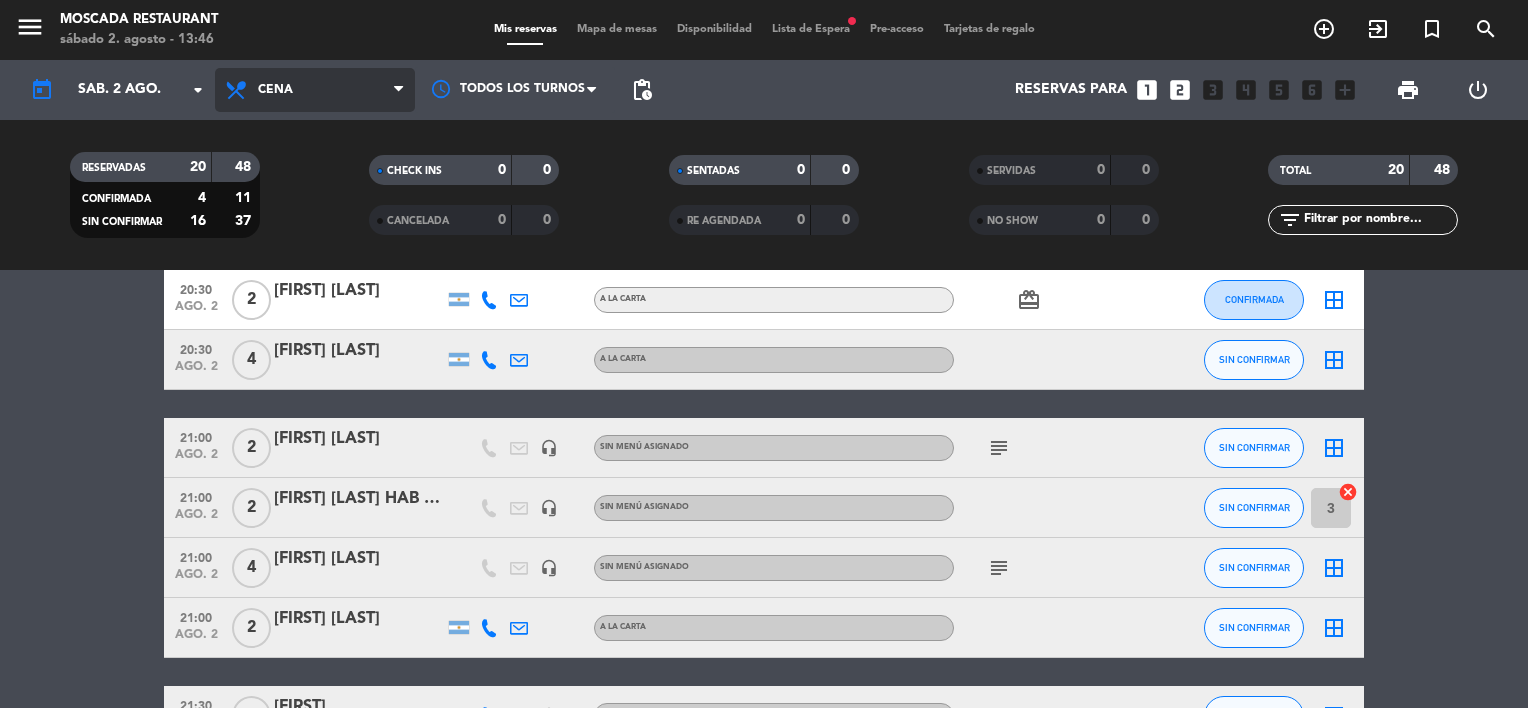 click on "Cena" at bounding box center (315, 90) 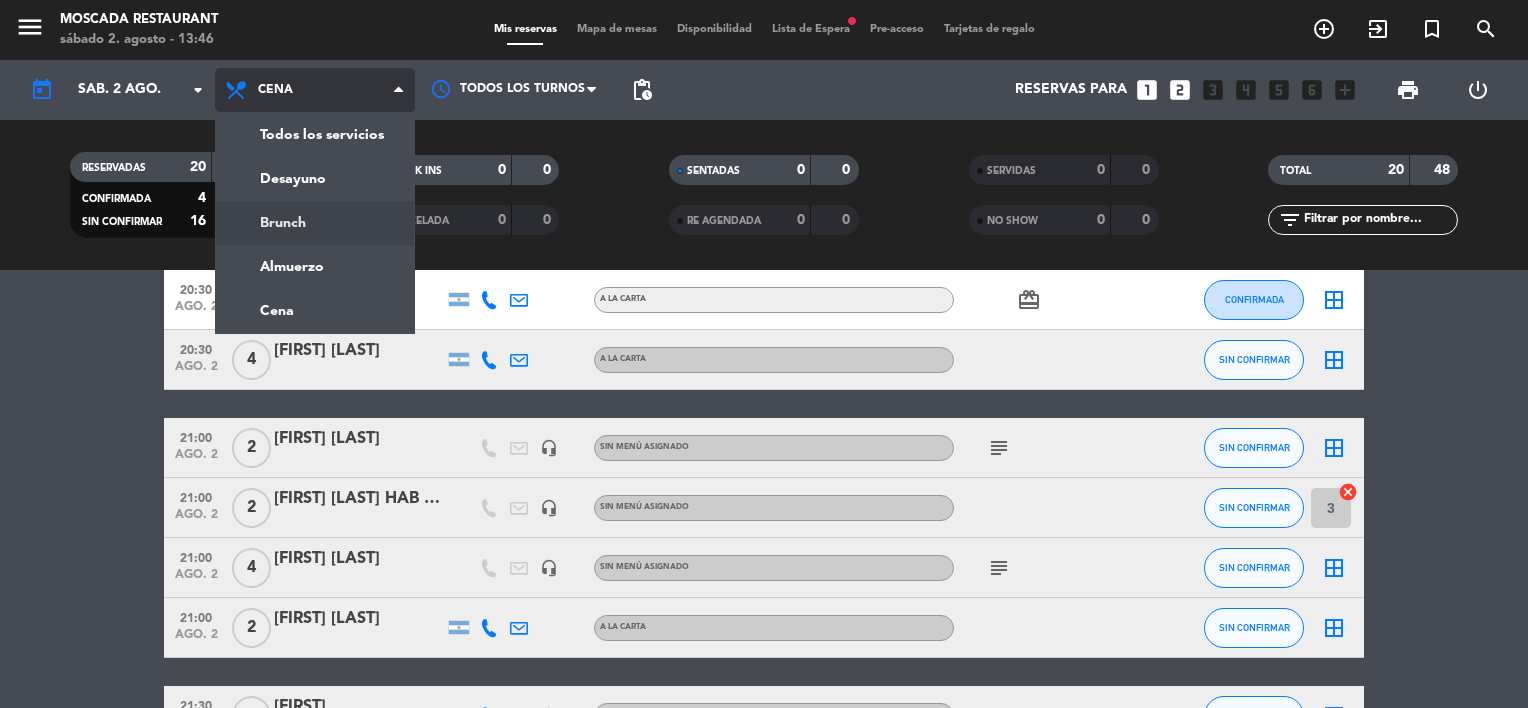 click on "menu Moscada Restaurant sábado [DAY]. [MONTH] - [TIME] Mis reservas Mapa de mesas Disponibilidad Lista de Espera fiber_manual_record Pre-acceso Tarjetas de regalo add_circle_outline exit_to_app turned_in_not search today sáb. [DAY] [MONTH] arrow_drop_down Todos los servicios Desayuno Brunch Almuerzo Cena Cena Todos los servicios Desayuno Brunch Almuerzo Cena Todos los turnos pending_actions Reservas para looks_one looks_two looks_3 looks_4 looks_5 looks_6 add_box print power_settings_new RESERVADAS [NUMBER] [NUMBER] CONFIRMADA [NUMBER] [NUMBER] SIN CONFIRMAR [NUMBER] [NUMBER] CHECK INS [NUMBER] [NUMBER] CANCELADA [NUMBER] [NUMBER] SENTADAS [NUMBER] [NUMBER] RE AGENDADA [NUMBER] [NUMBER] SERVIDAS [NUMBER] [NUMBER] NO SHOW [NUMBER] [NUMBER] TOTAL [NUMBER] [NUMBER] filter_list" 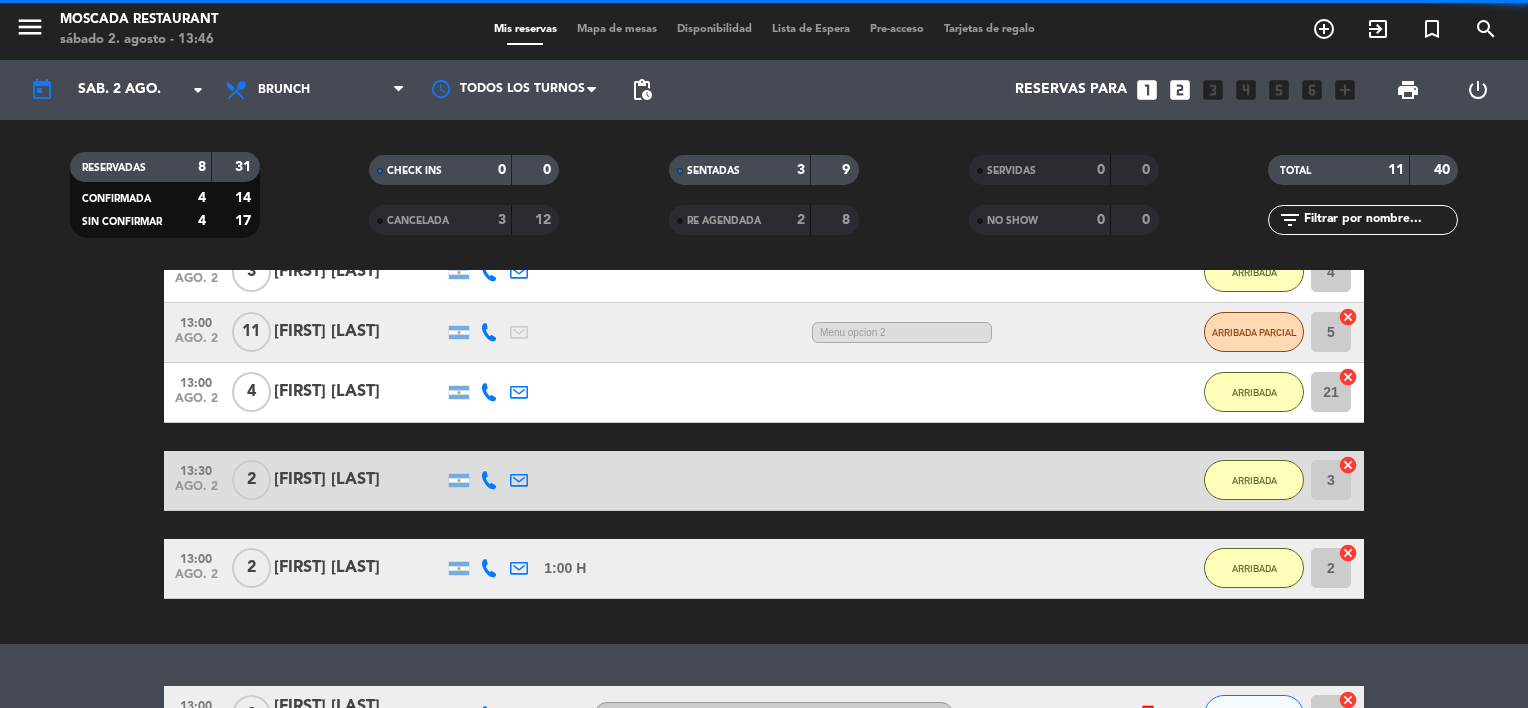 scroll, scrollTop: 733, scrollLeft: 0, axis: vertical 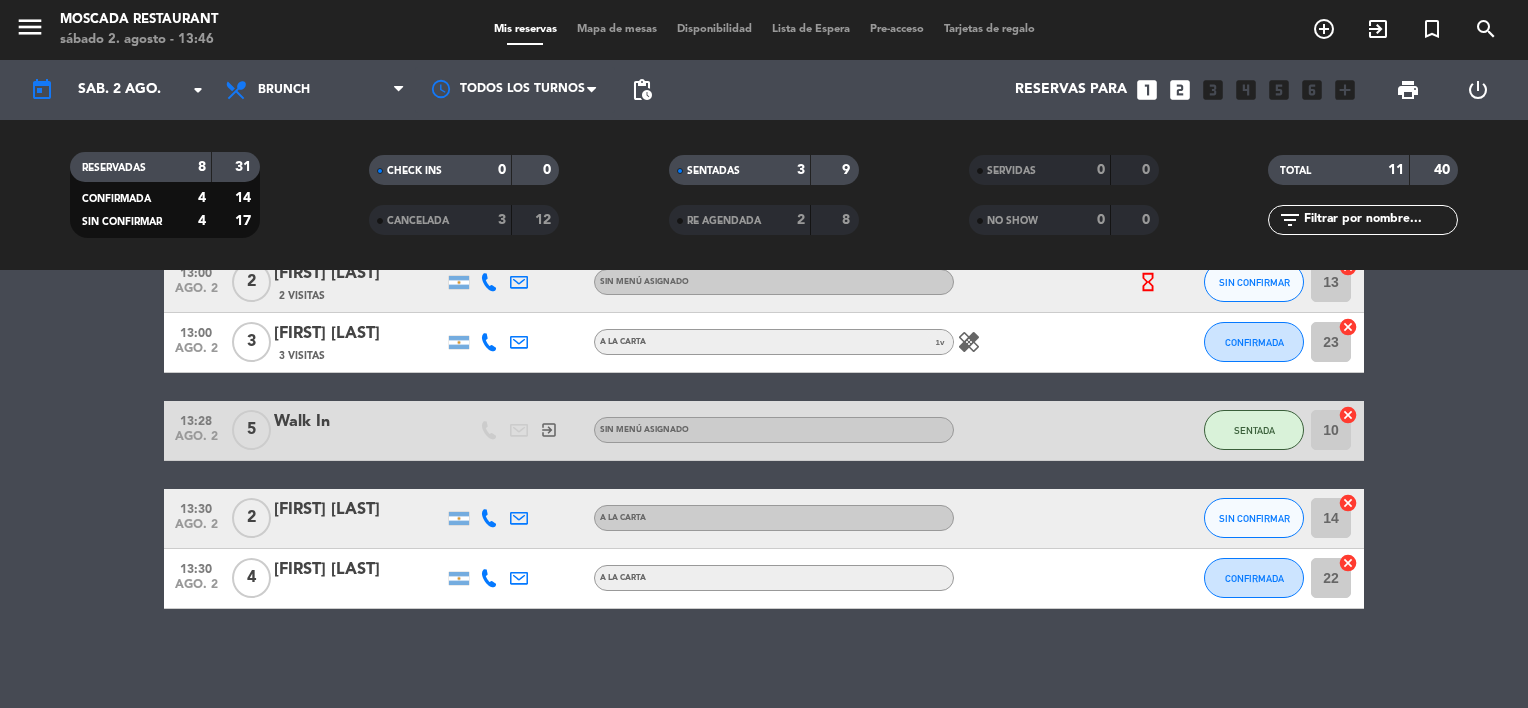 click on "cancel" 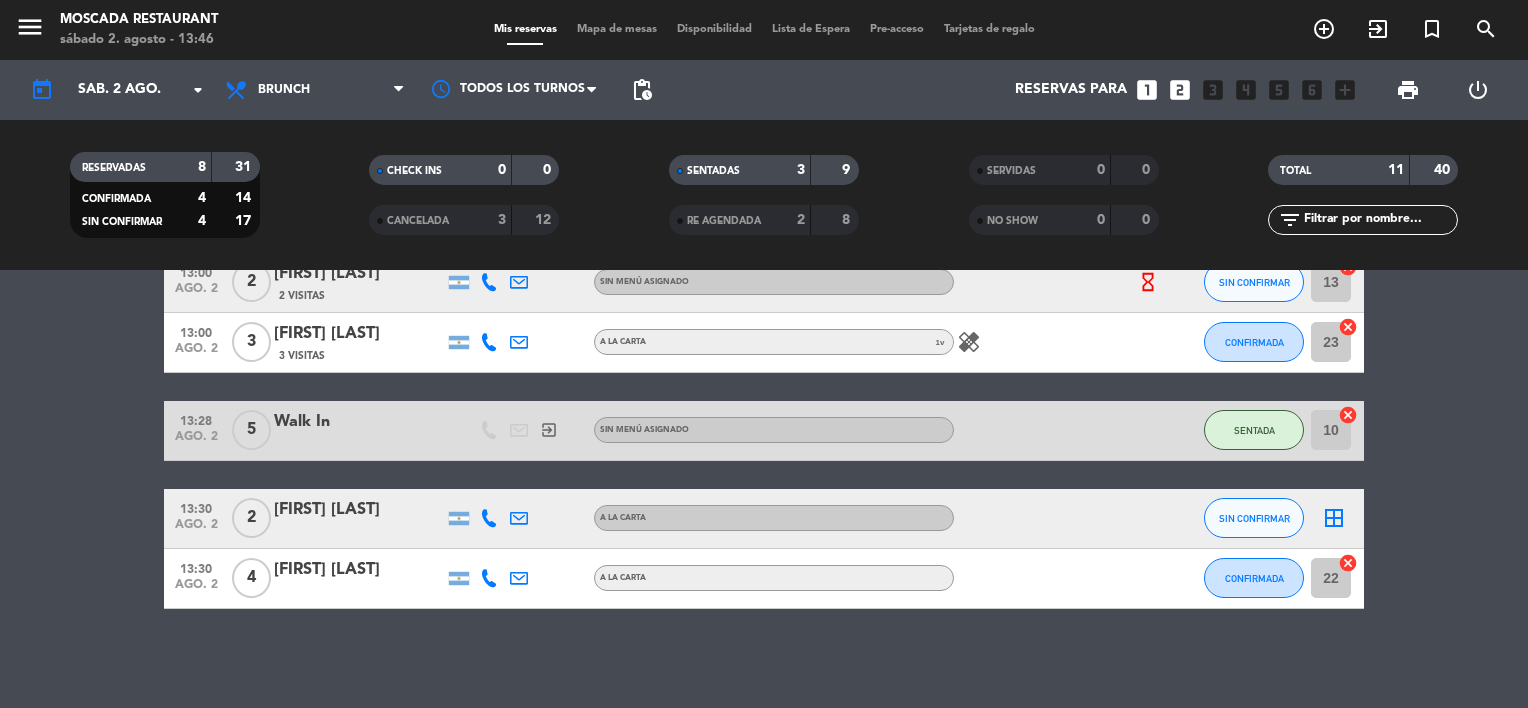 click on "border_all" 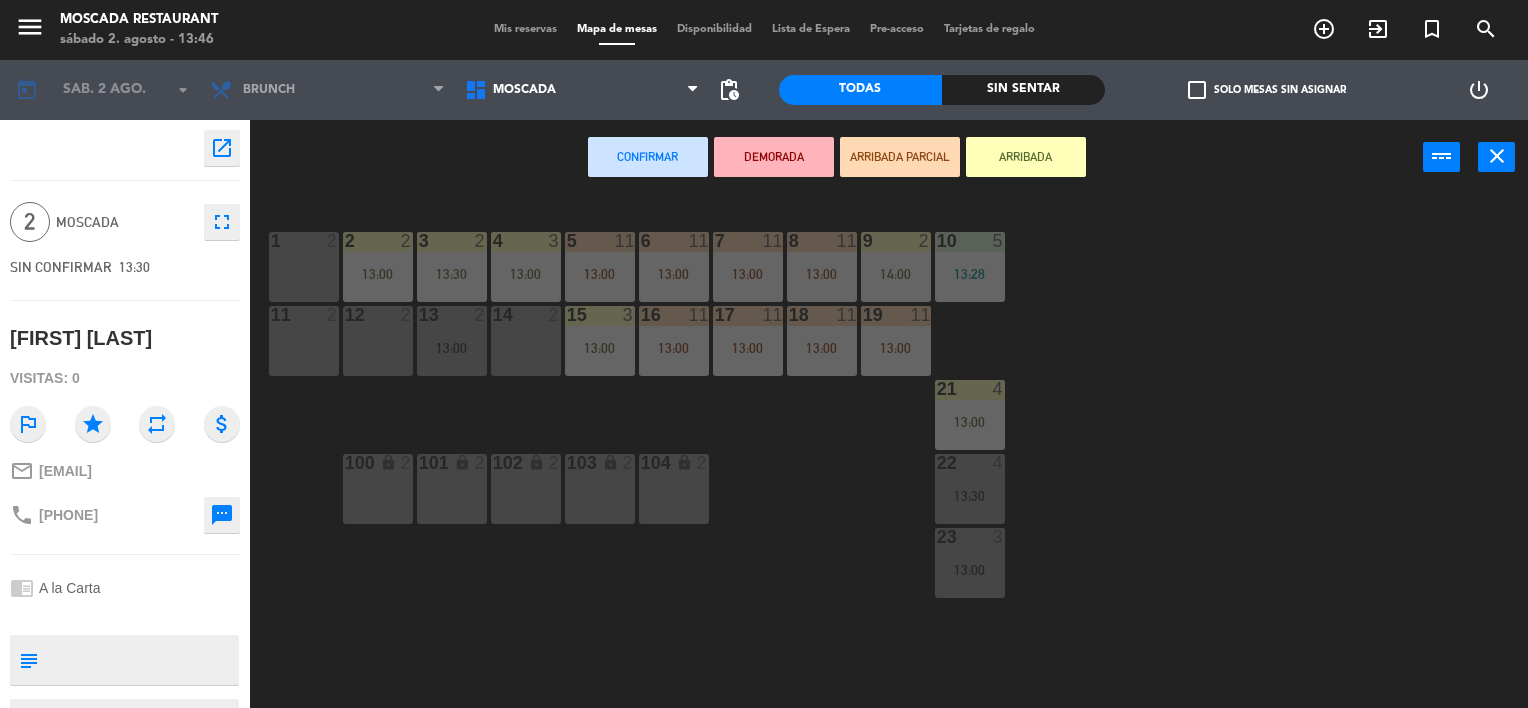 click on "Mis reservas" at bounding box center [525, 29] 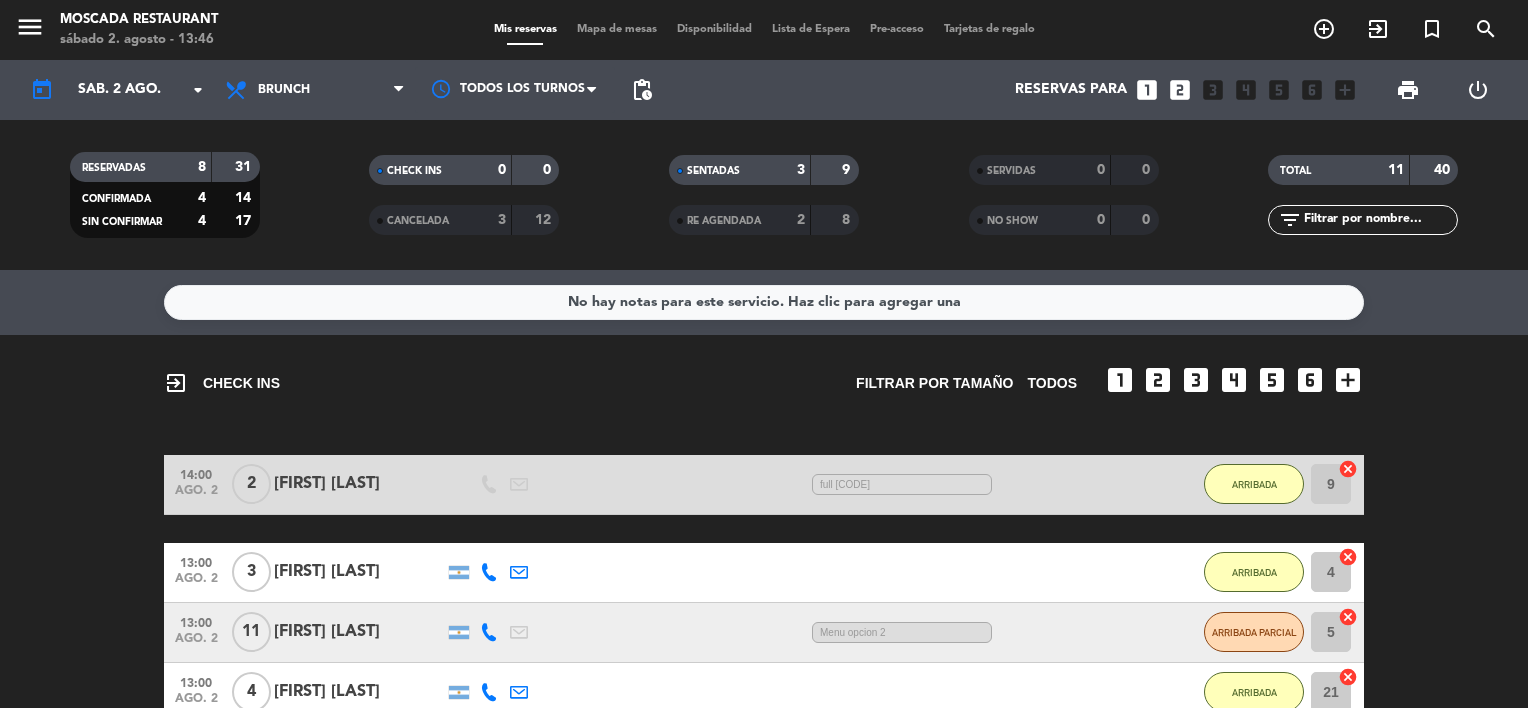 click on "cancel" 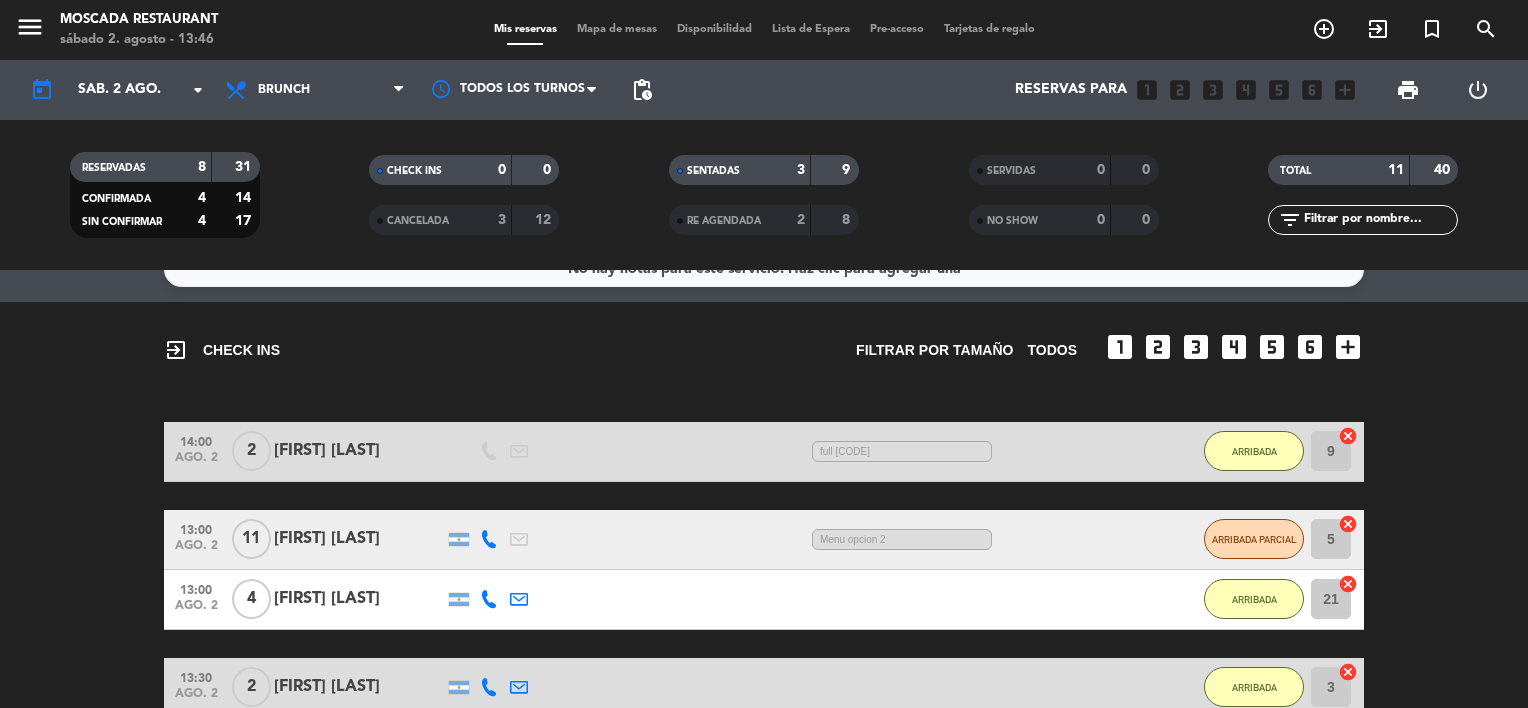 scroll, scrollTop: 0, scrollLeft: 0, axis: both 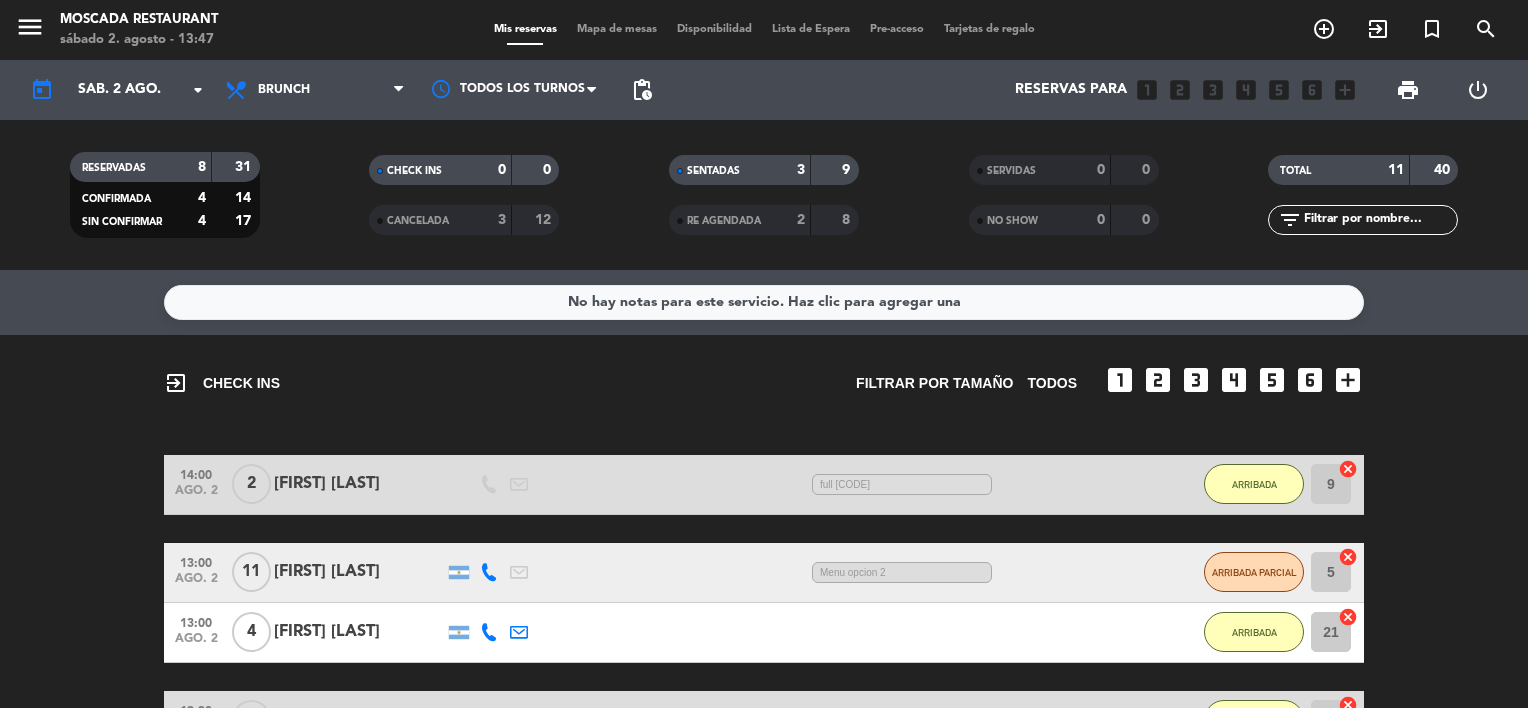 click on "Mapa de mesas" at bounding box center [617, 29] 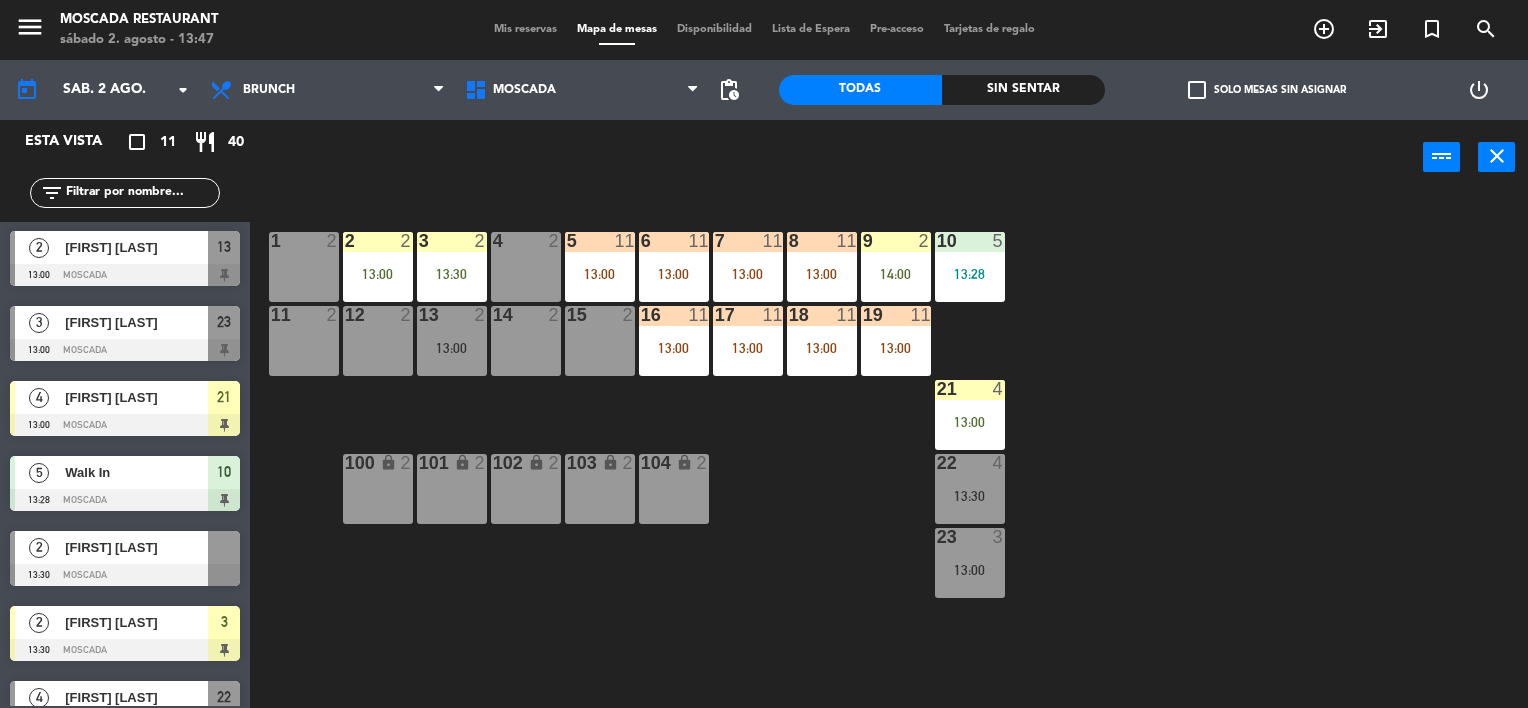 scroll, scrollTop: 200, scrollLeft: 0, axis: vertical 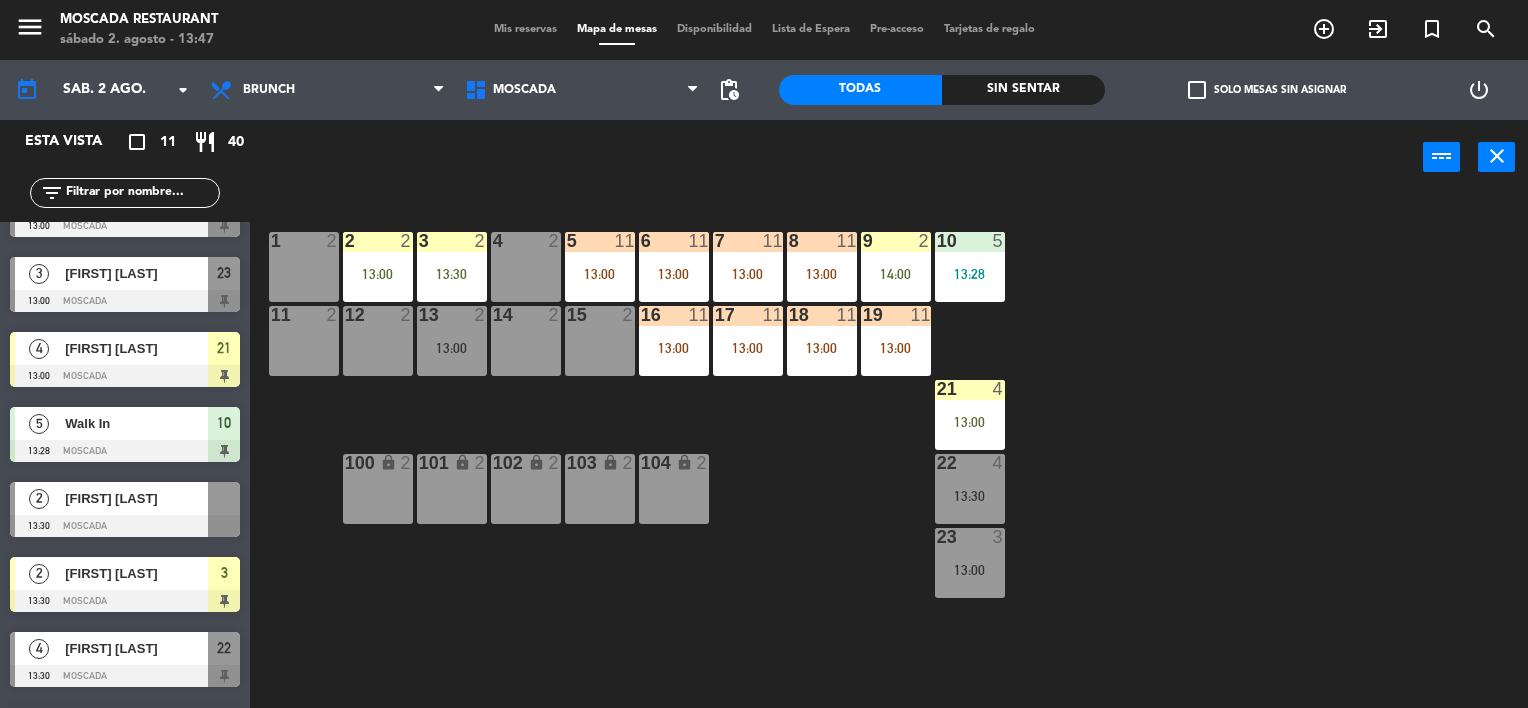 click on "[FIRST] [LAST]" at bounding box center (136, 498) 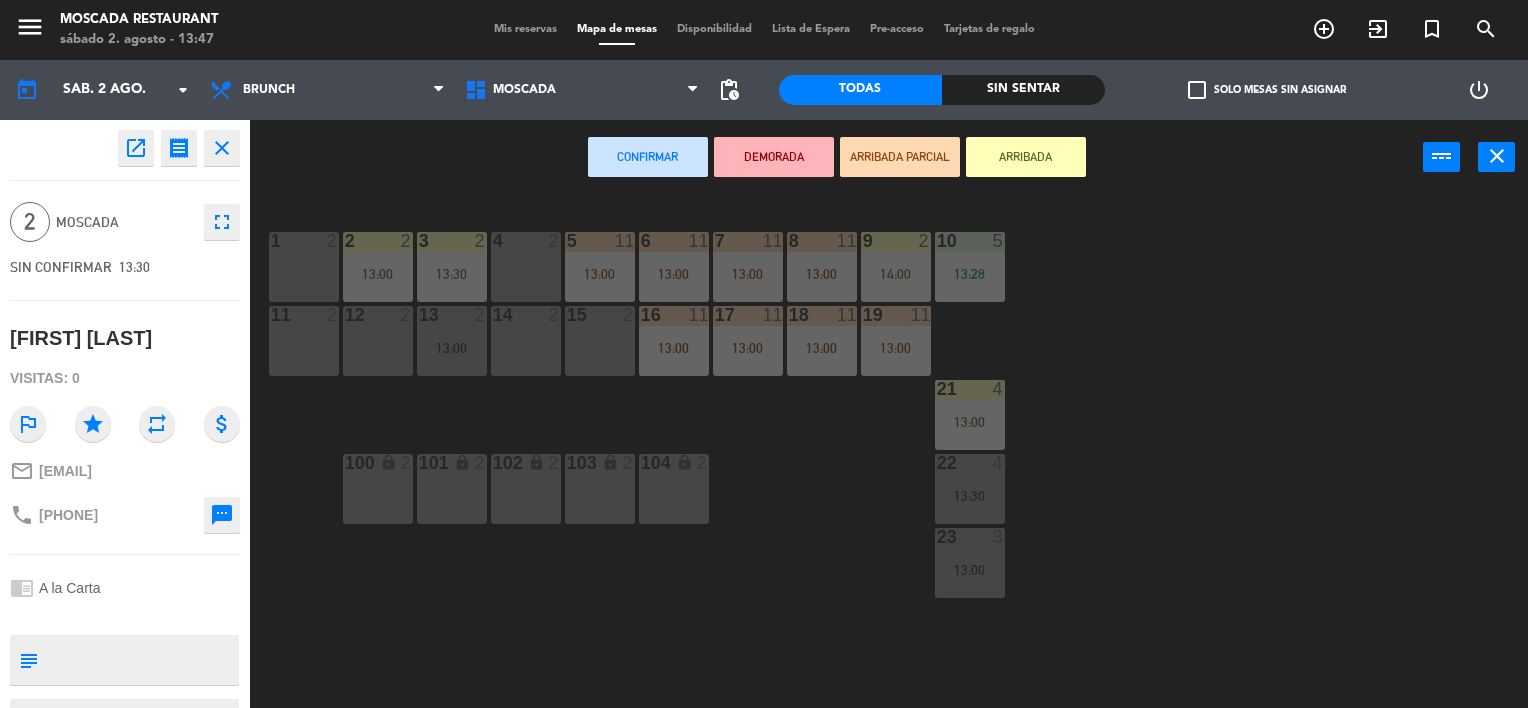 click on "4  2" at bounding box center [526, 267] 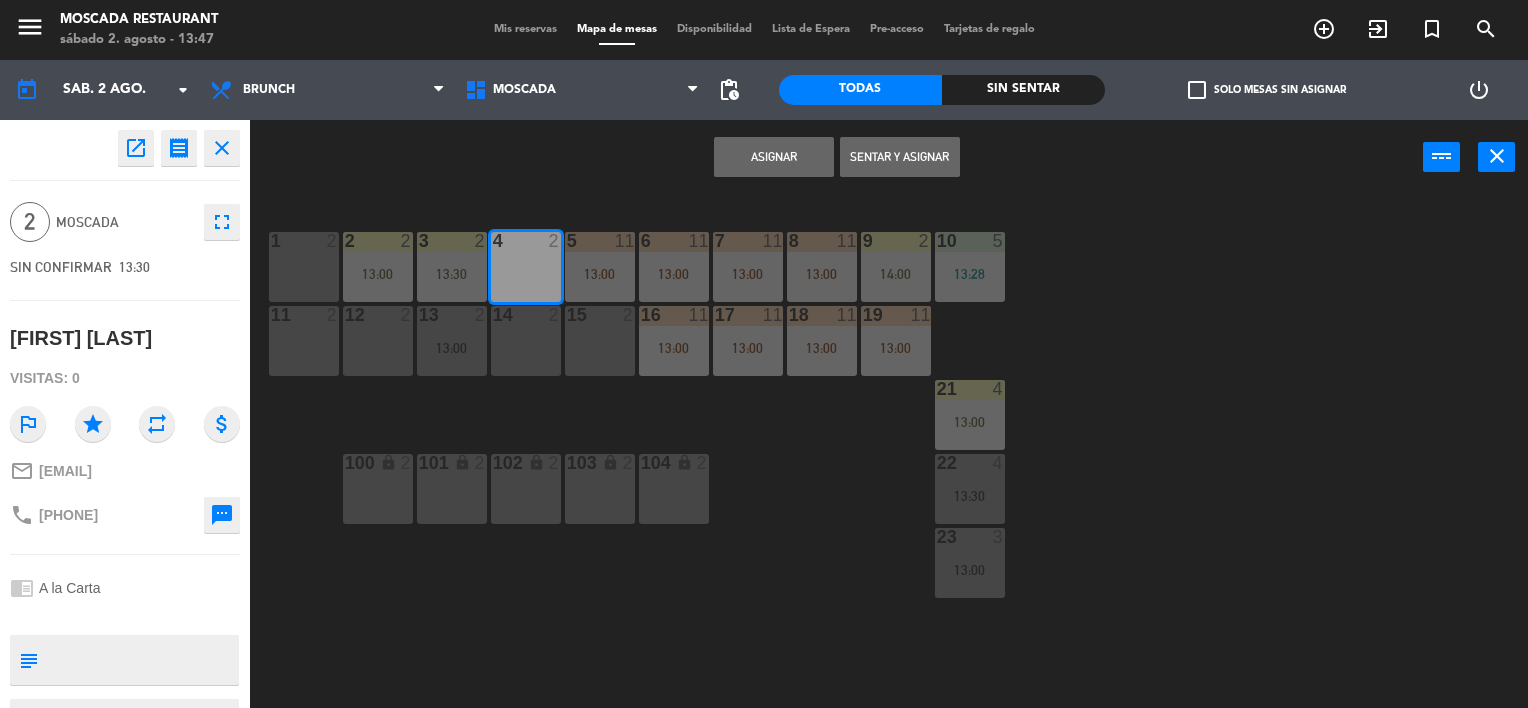 click on "Asignar" at bounding box center (774, 157) 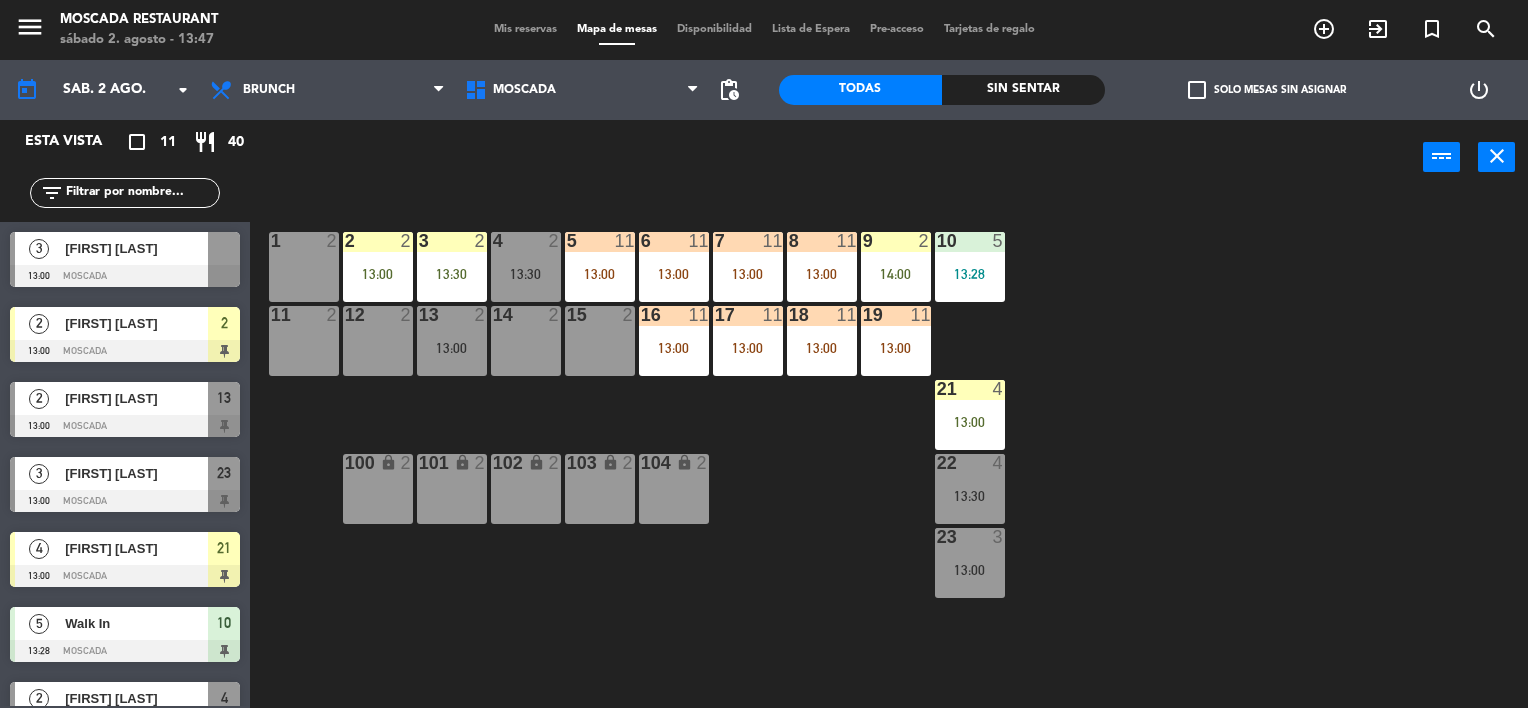 scroll, scrollTop: 1, scrollLeft: 0, axis: vertical 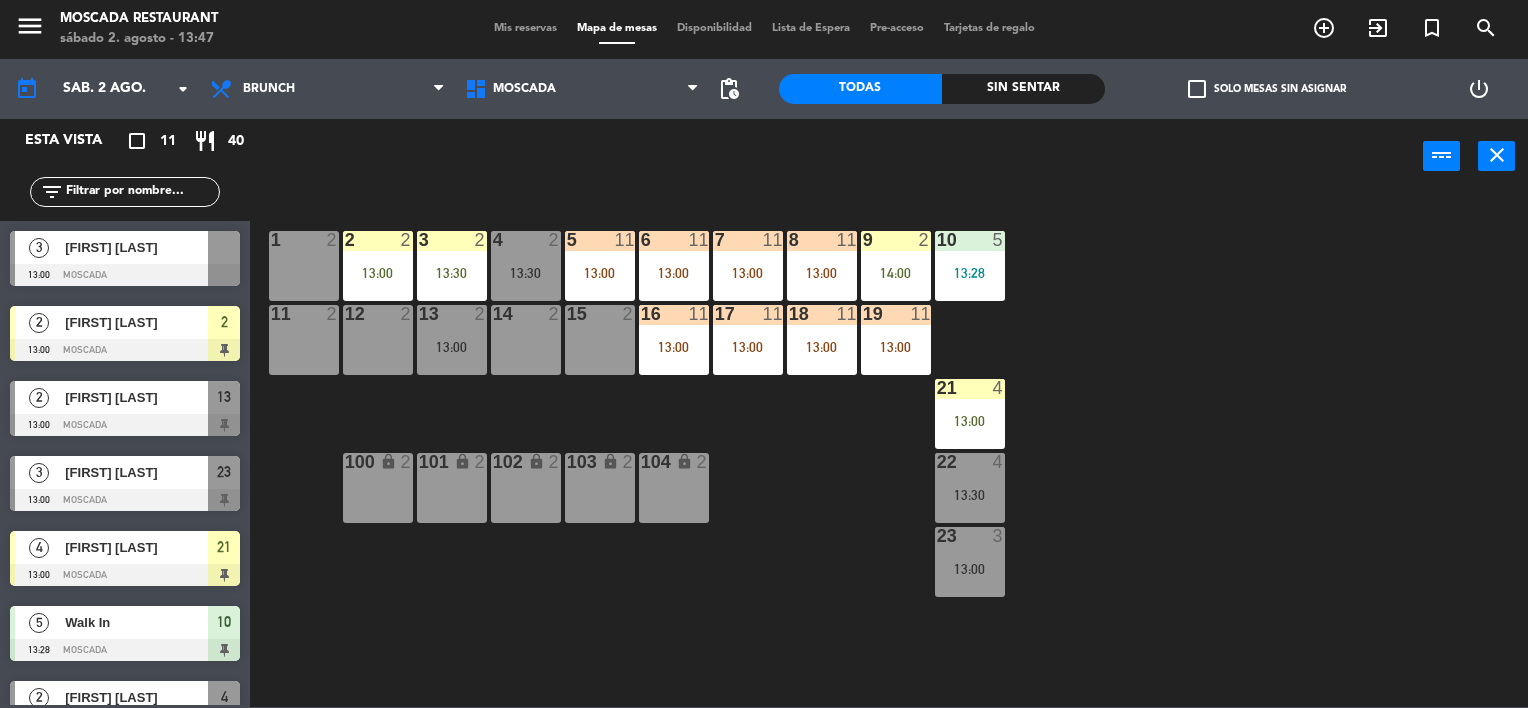 click on "14  2" at bounding box center [526, 340] 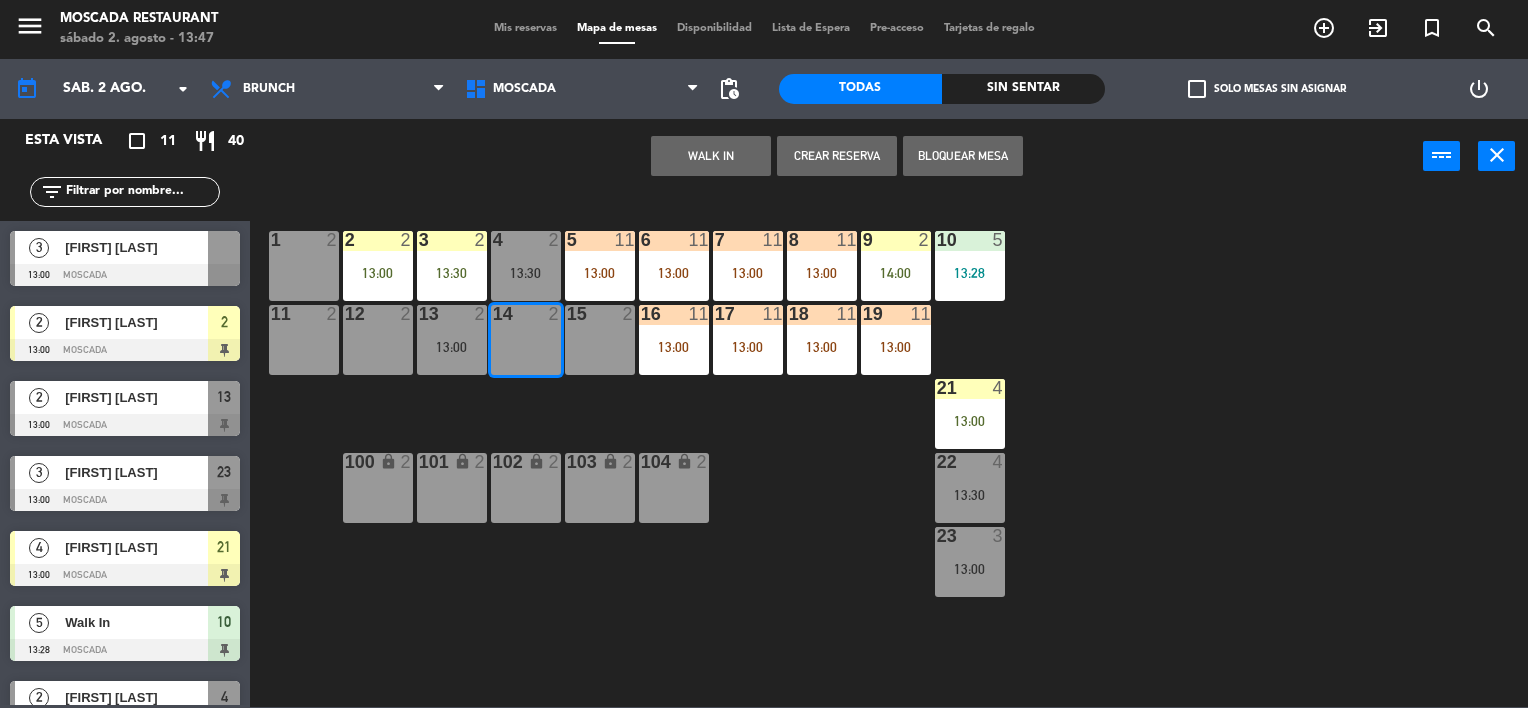 click on "15  2" at bounding box center (600, 340) 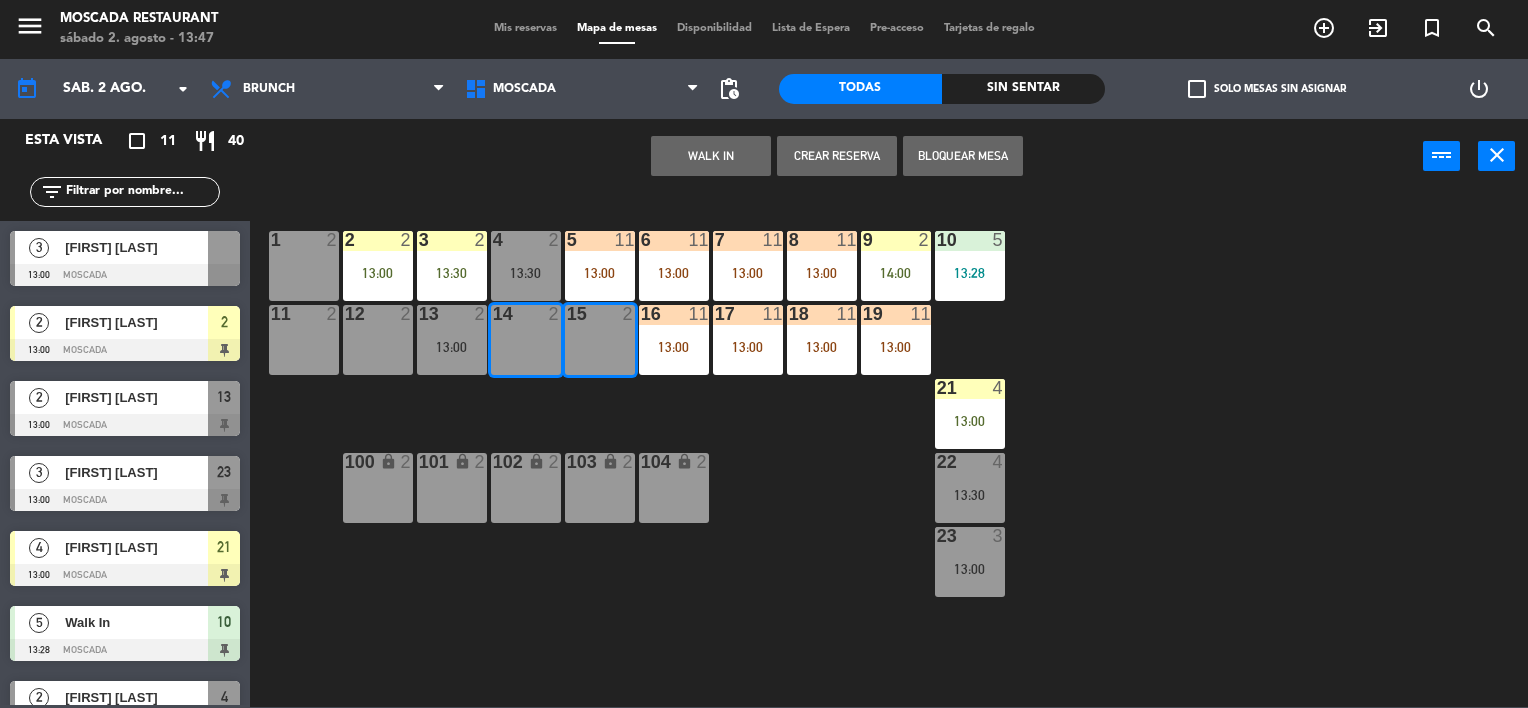 click on "[FIRST] [LAST]" at bounding box center [136, 247] 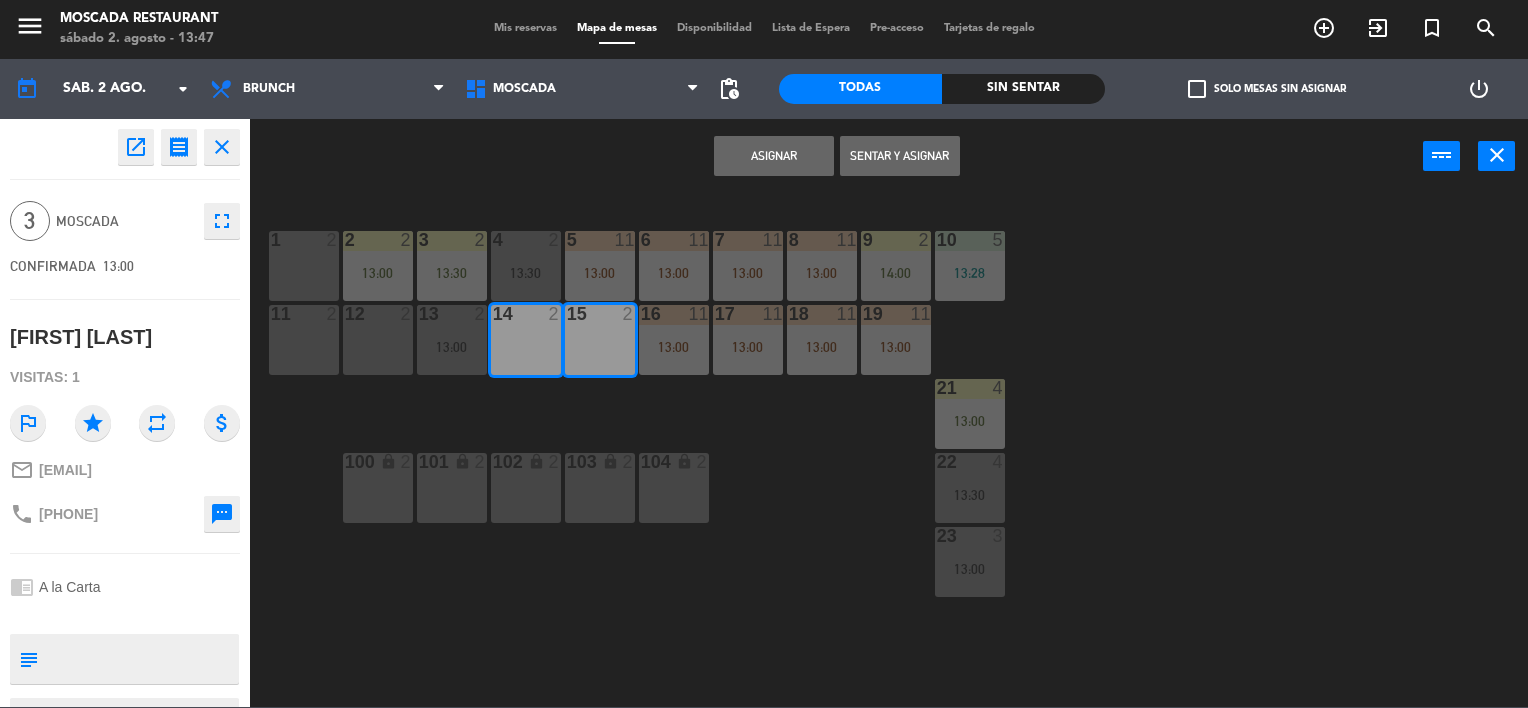 click on "Asignar" at bounding box center (774, 156) 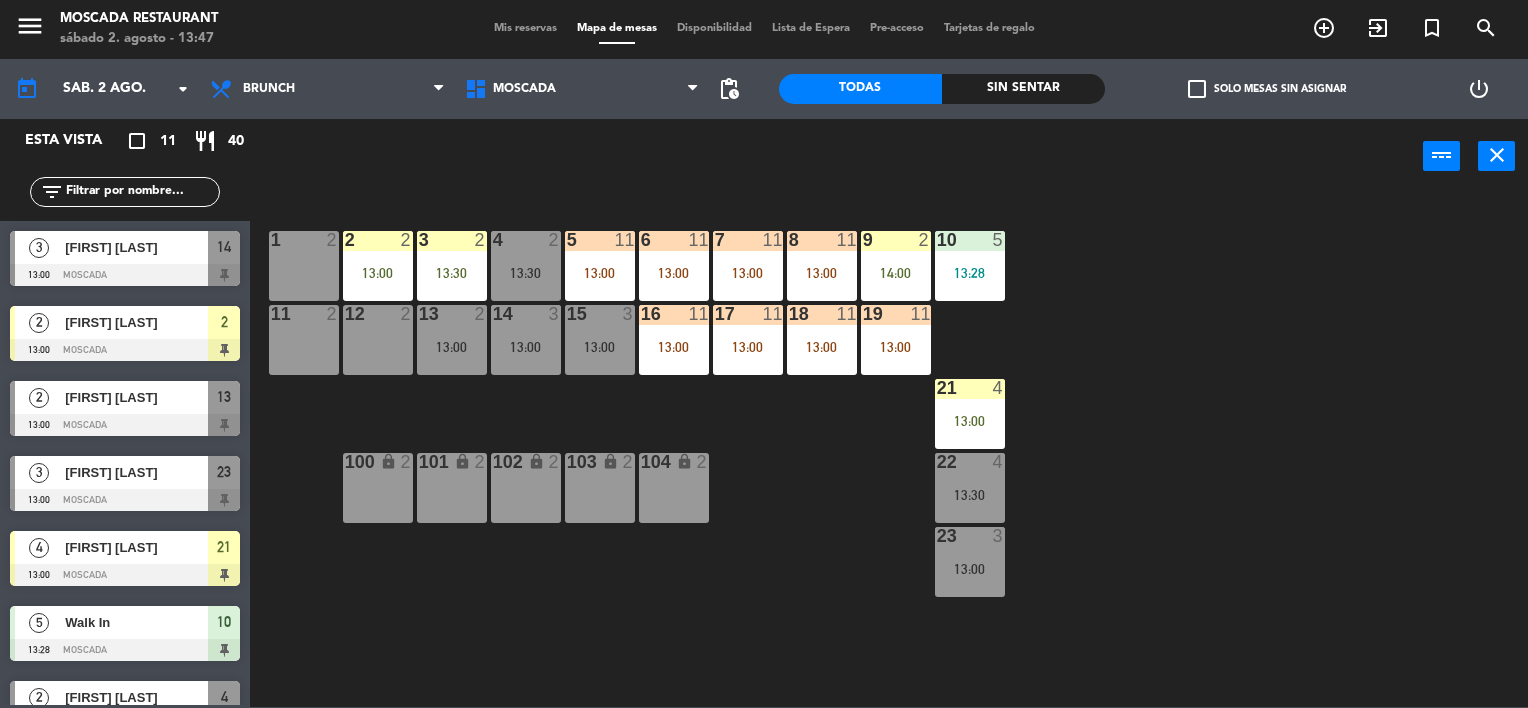 click on "Mis reservas" at bounding box center (525, 28) 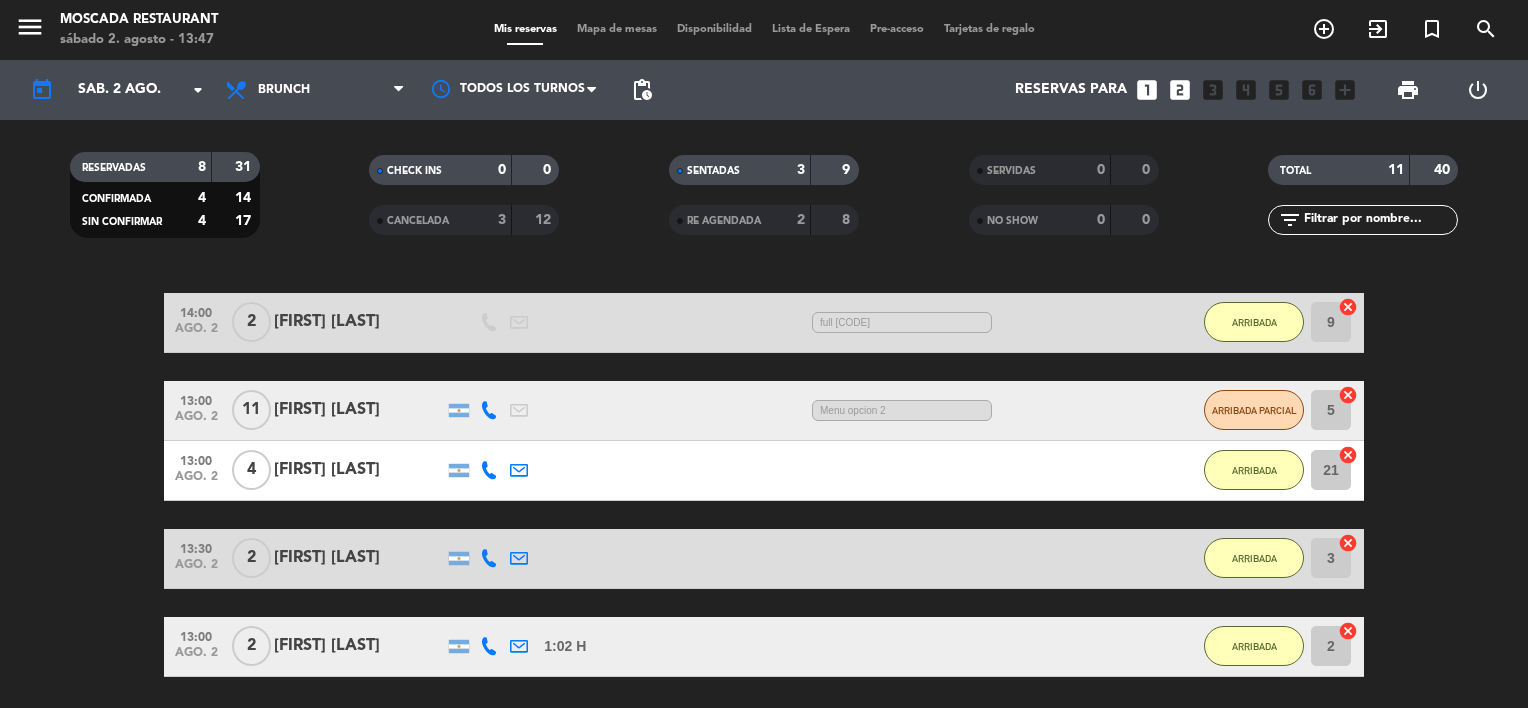 scroll, scrollTop: 200, scrollLeft: 0, axis: vertical 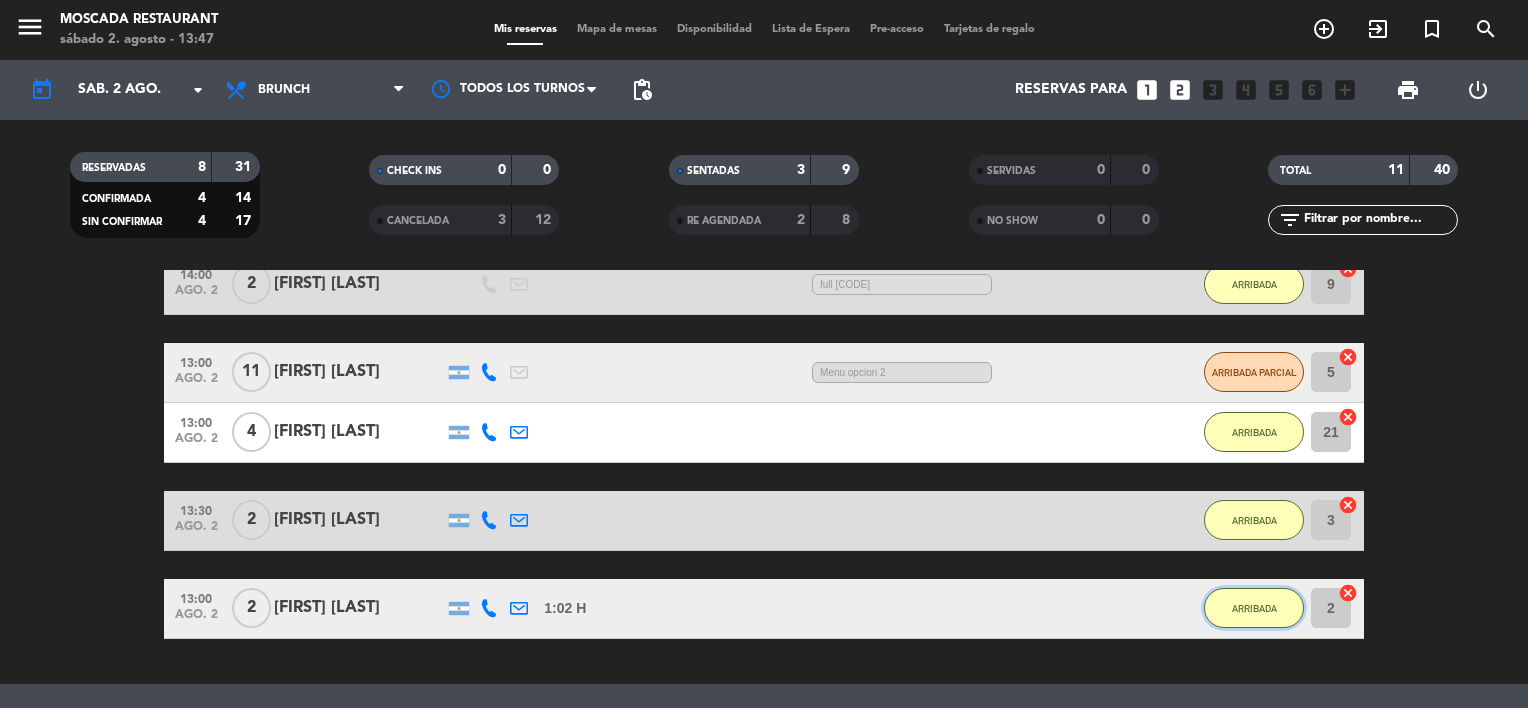 click on "ARRIBADA" 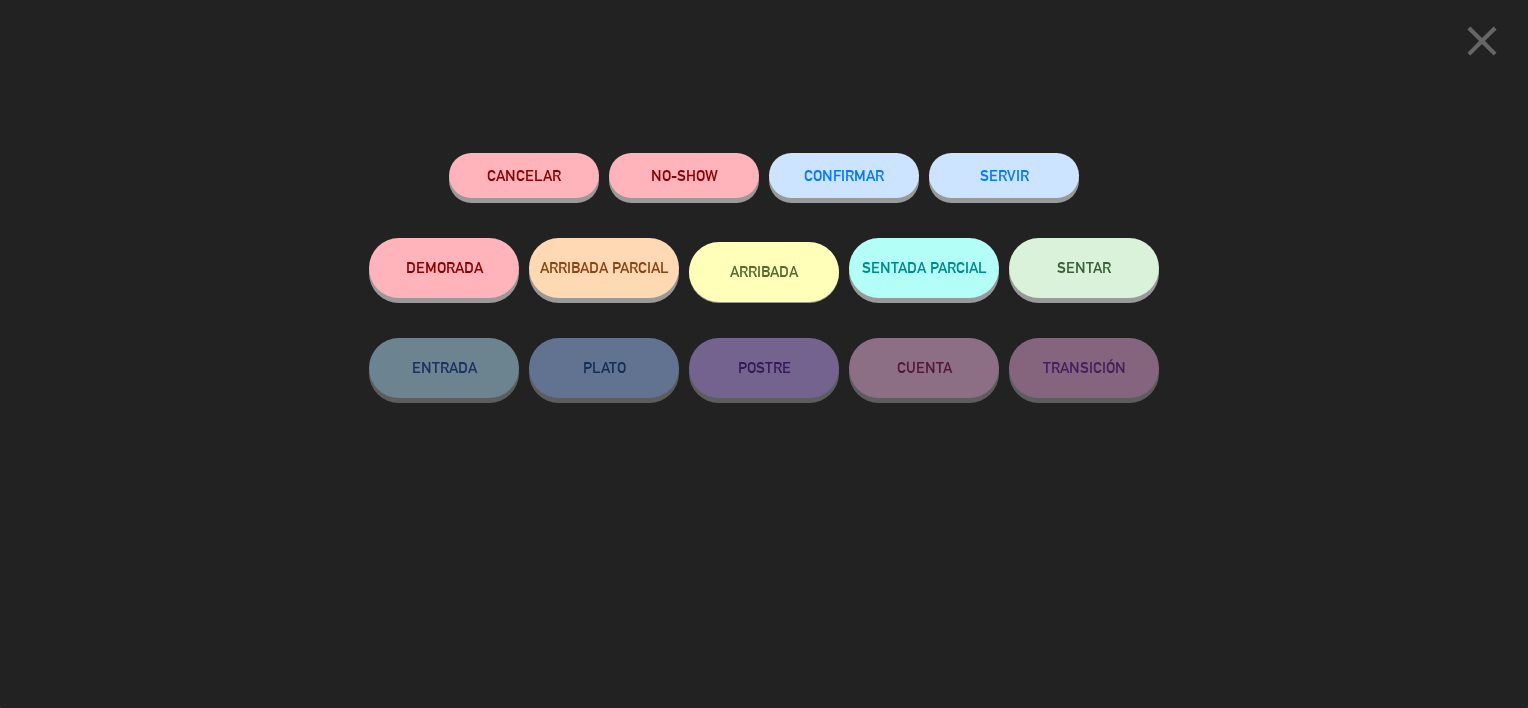 click on "SERVIR" 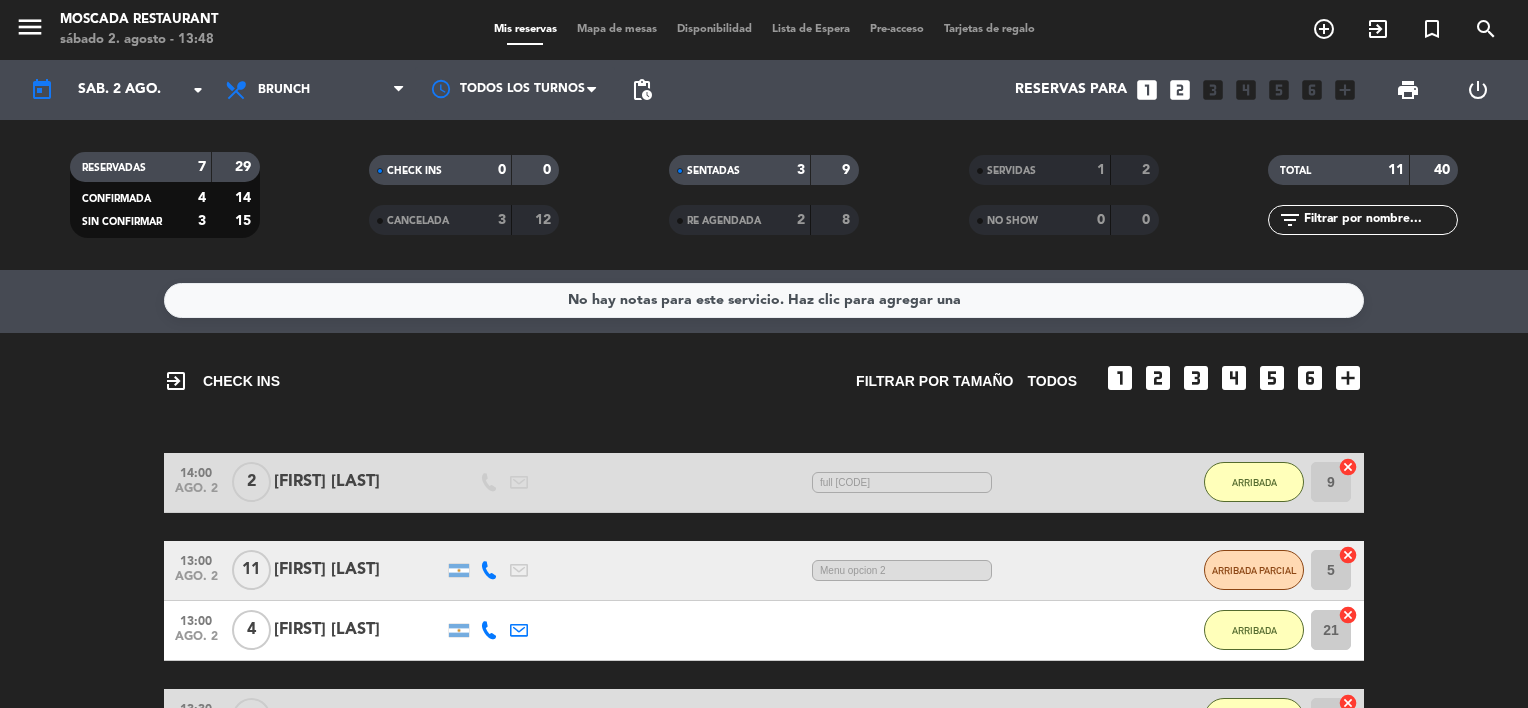 scroll, scrollTop: 0, scrollLeft: 0, axis: both 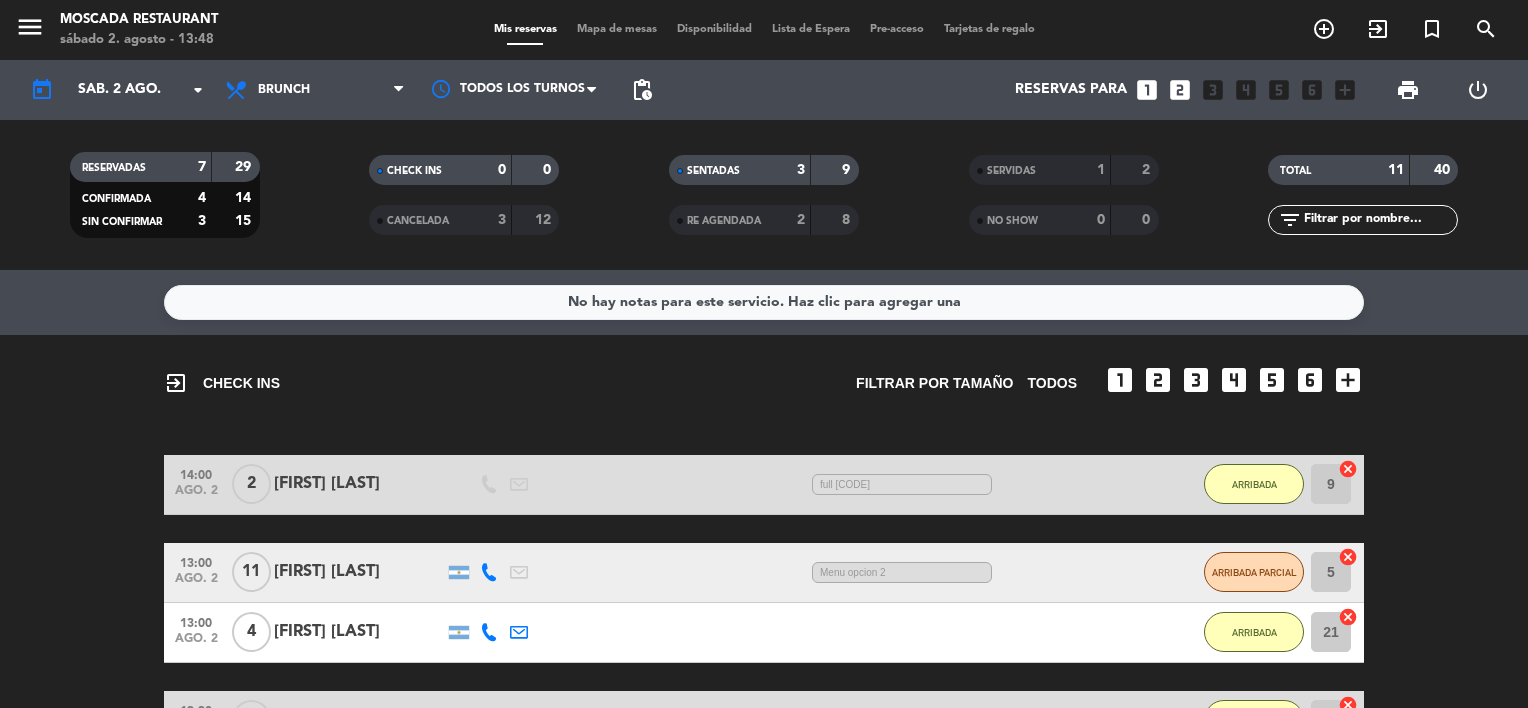 click on "Mapa de mesas" at bounding box center (617, 29) 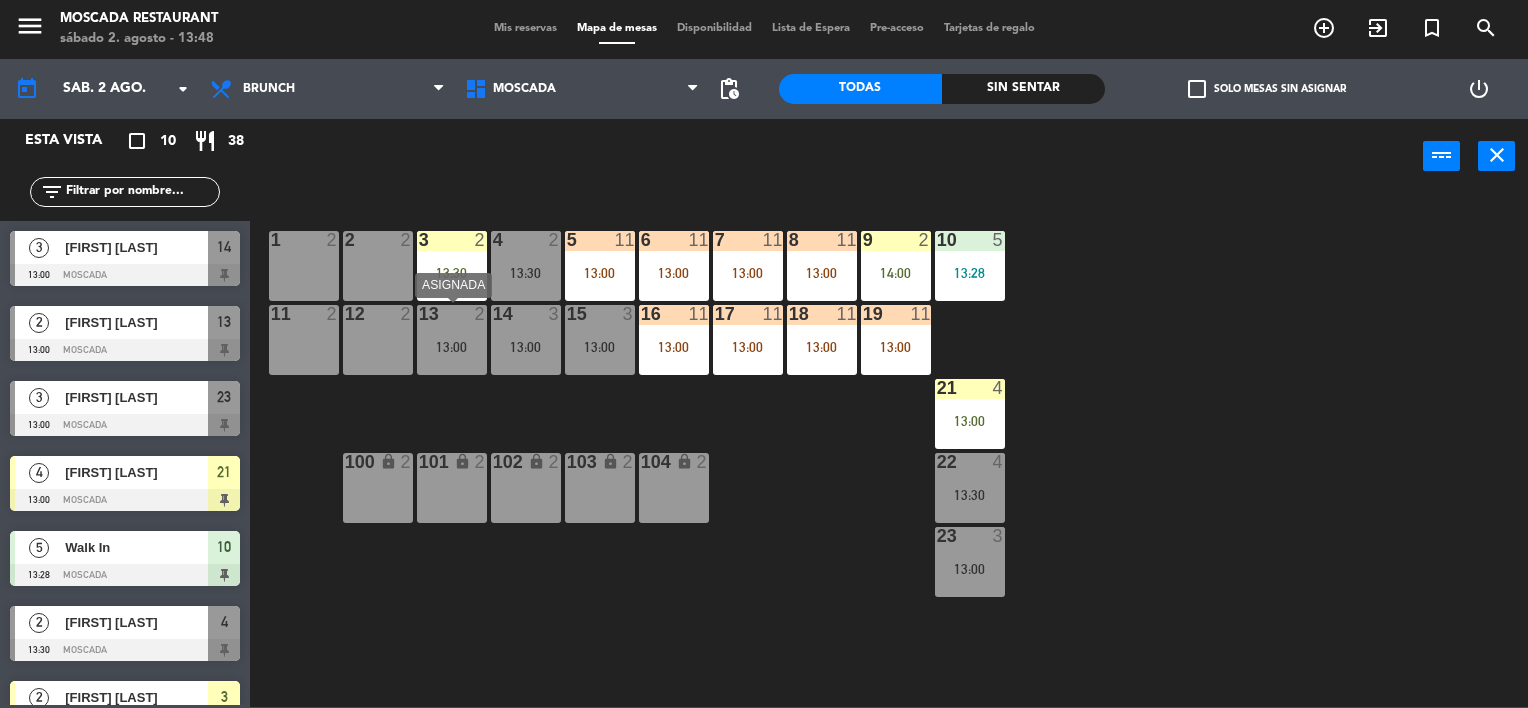 click on "13  2   13:00" at bounding box center (452, 340) 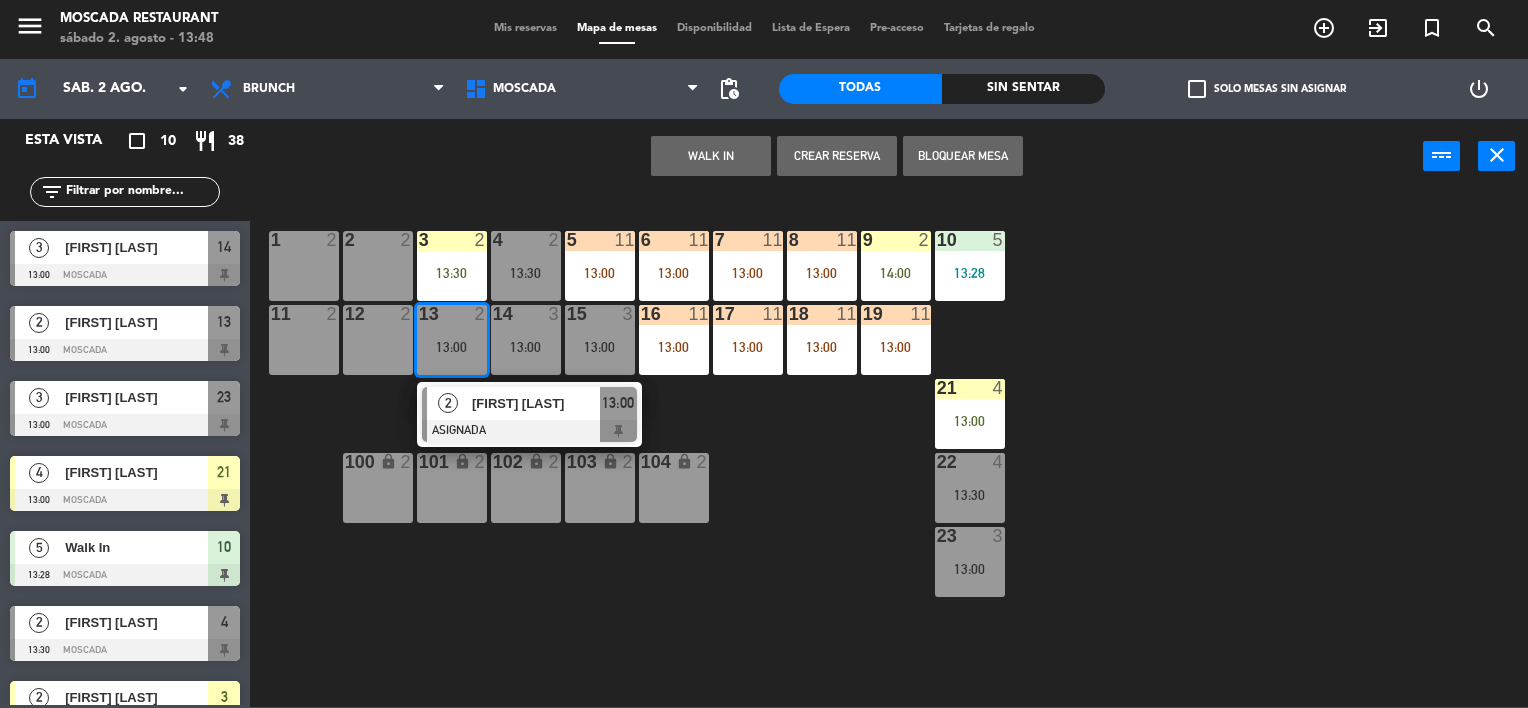 click on "[FIRST] [LAST]" at bounding box center [136, 322] 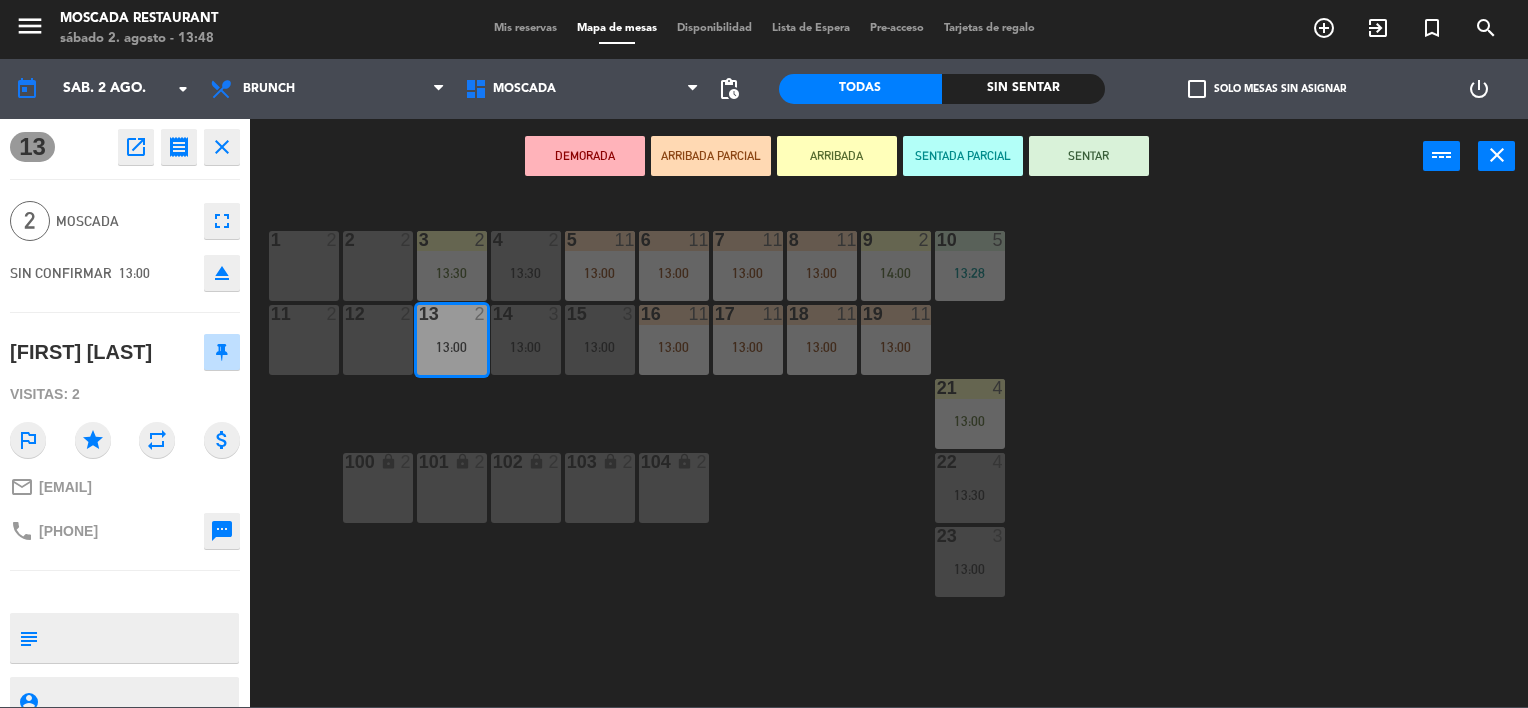 click on "2  2" at bounding box center (378, 266) 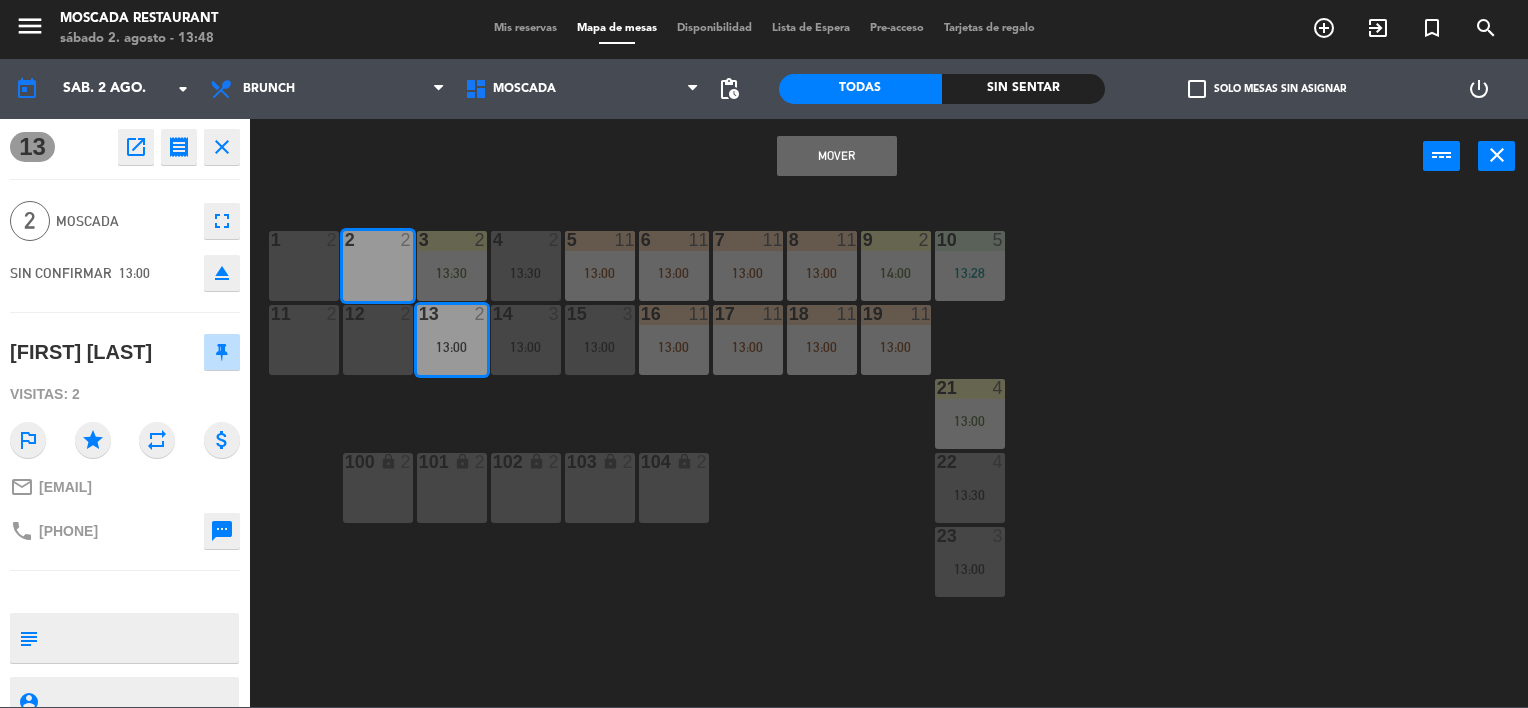 click on "Mover" at bounding box center [837, 156] 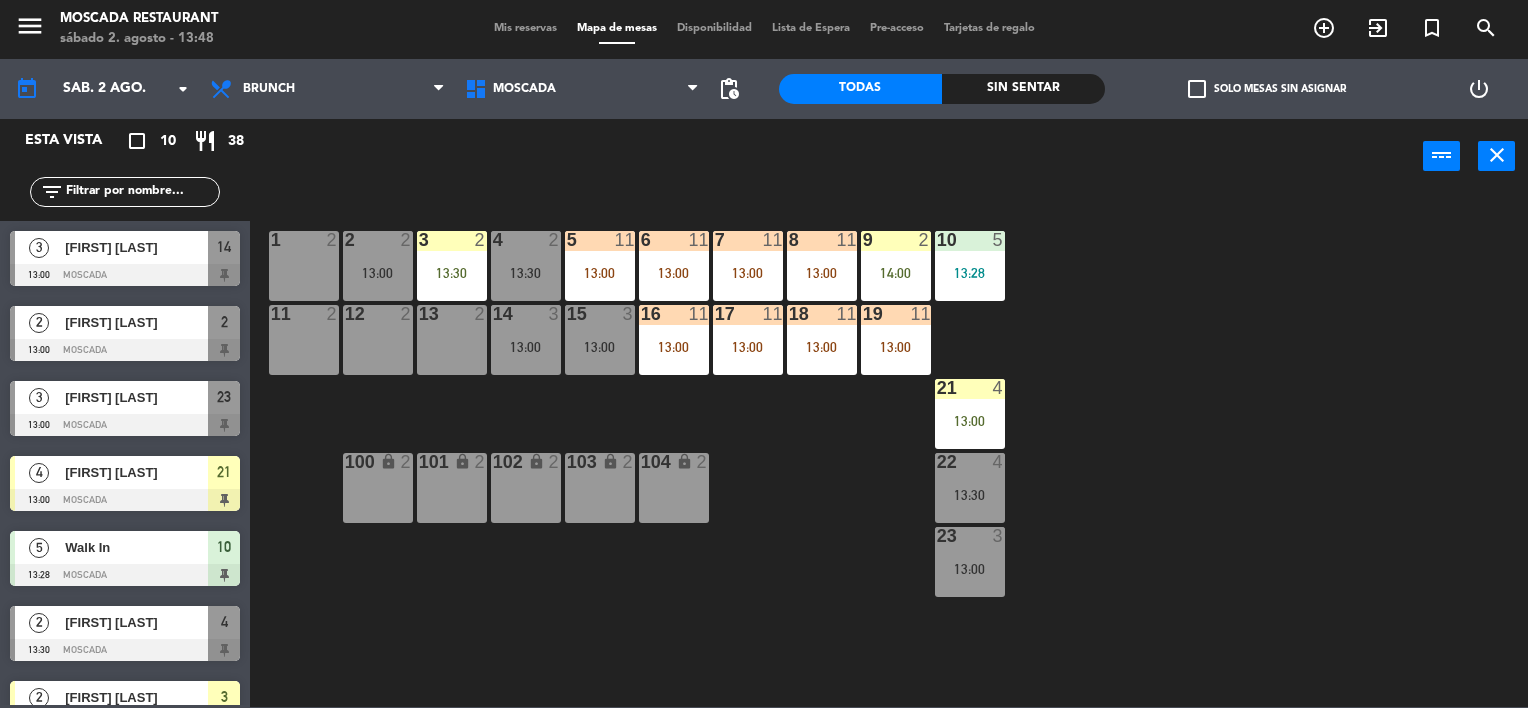 click on "power_input close" at bounding box center [836, 157] 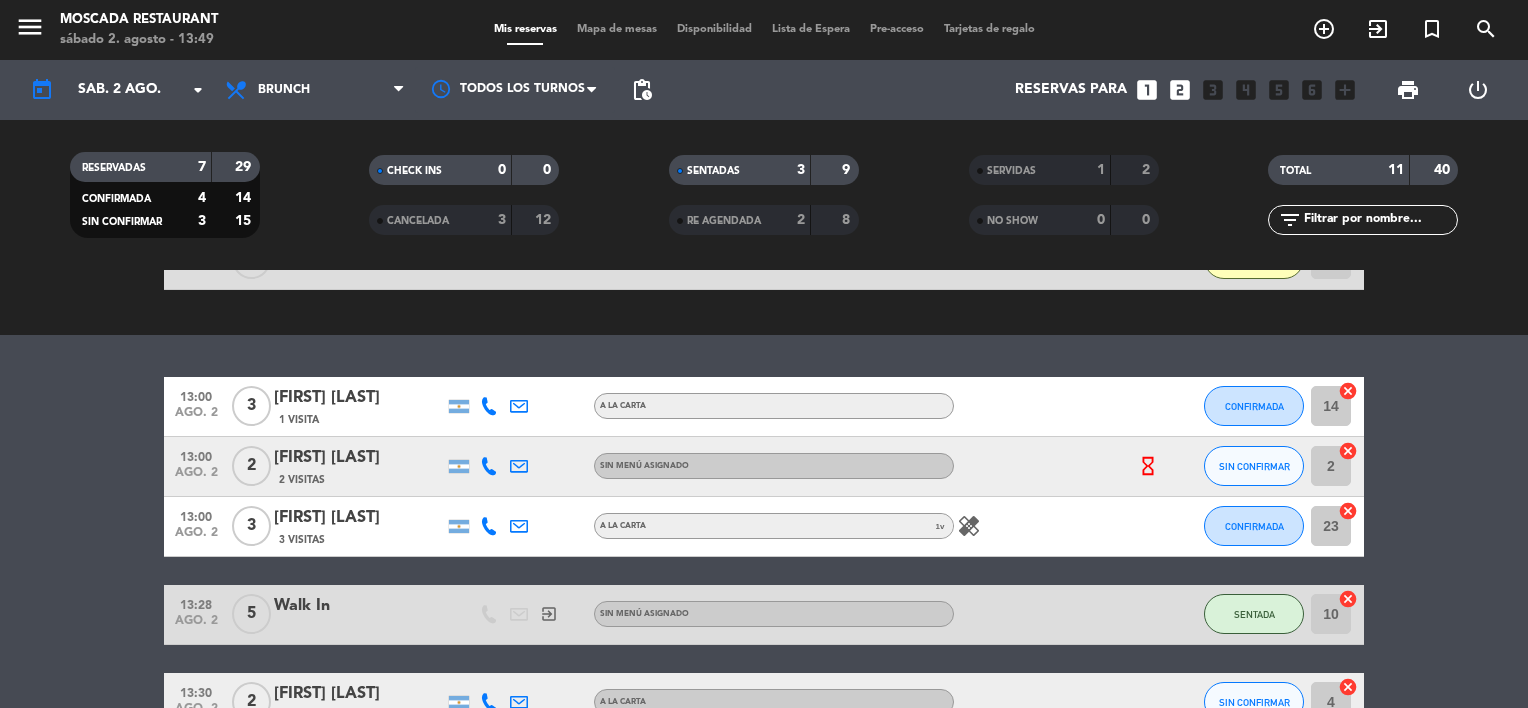 scroll, scrollTop: 445, scrollLeft: 0, axis: vertical 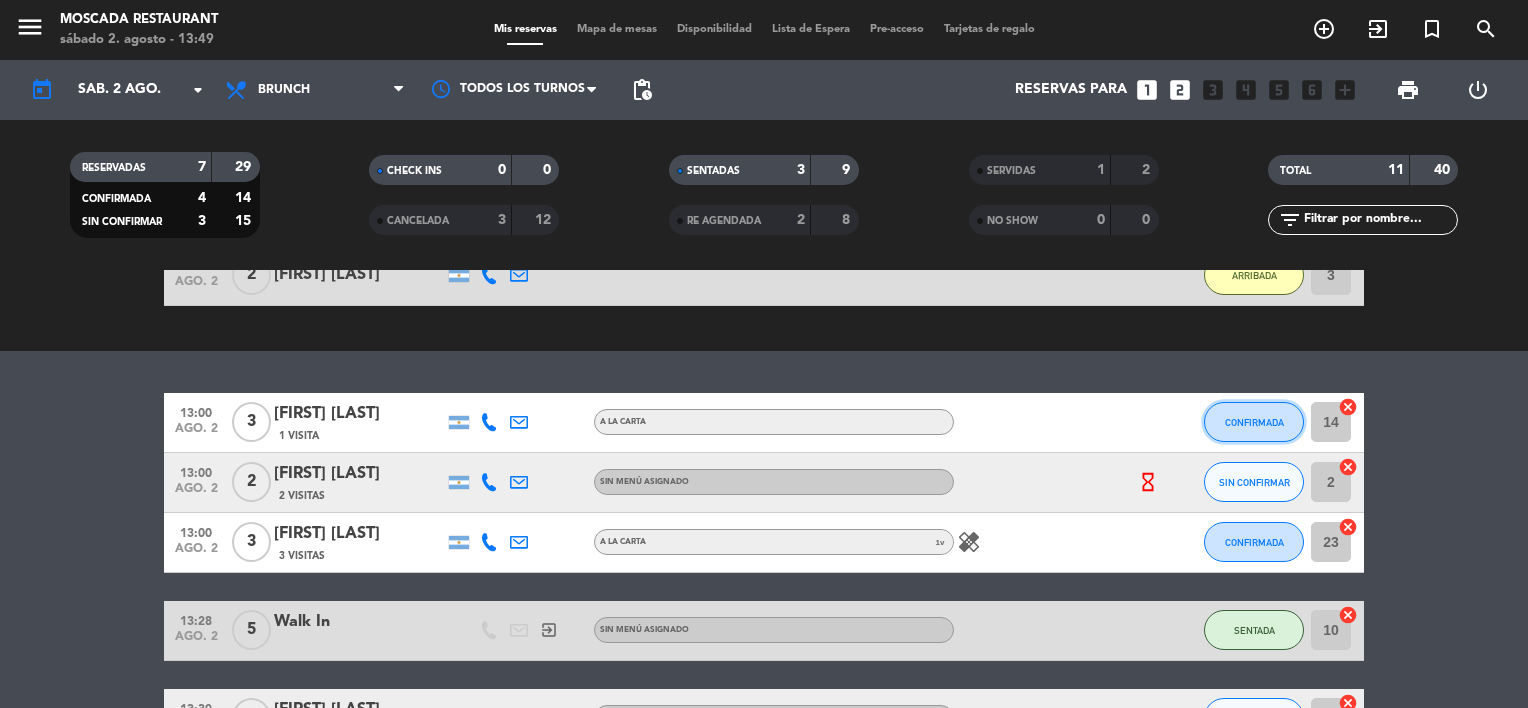 click on "CONFIRMADA" 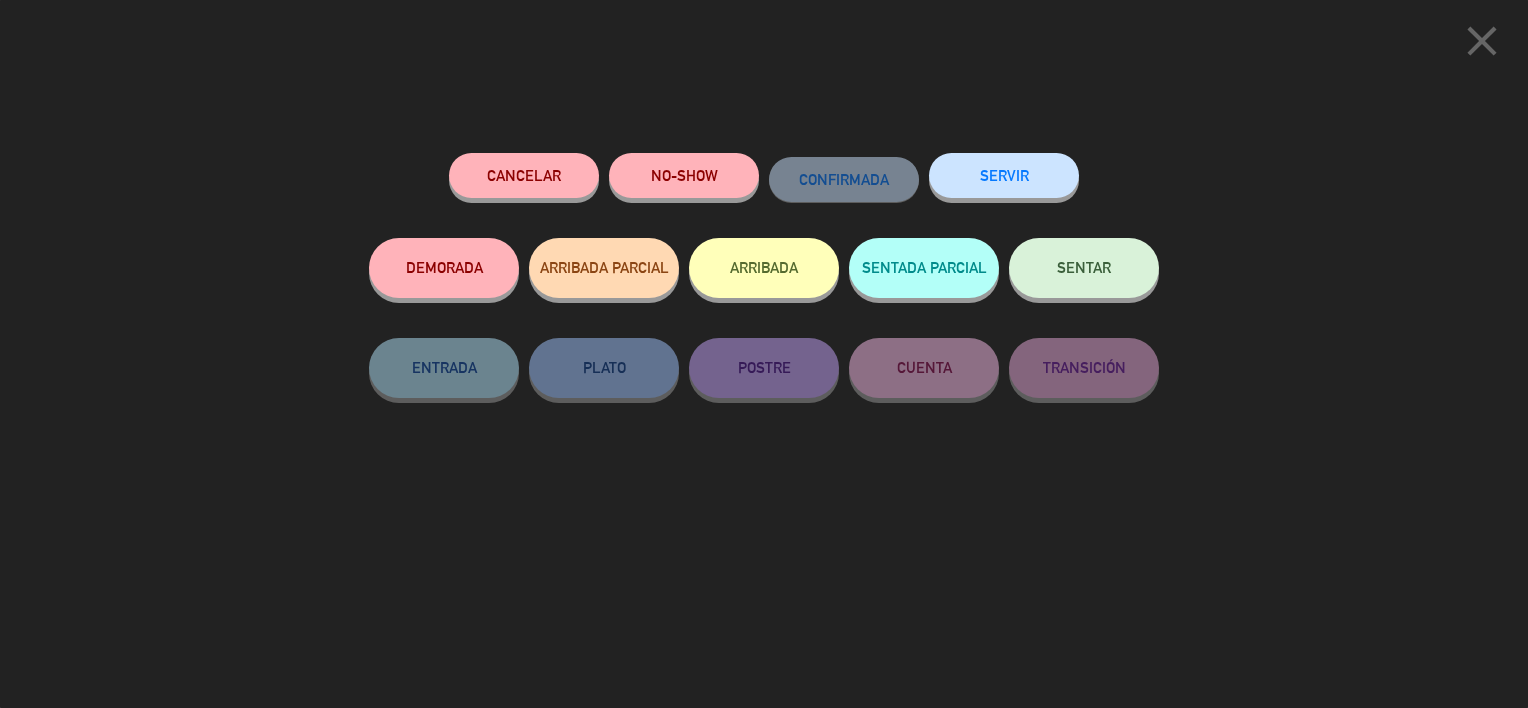 click on "SENTAR" 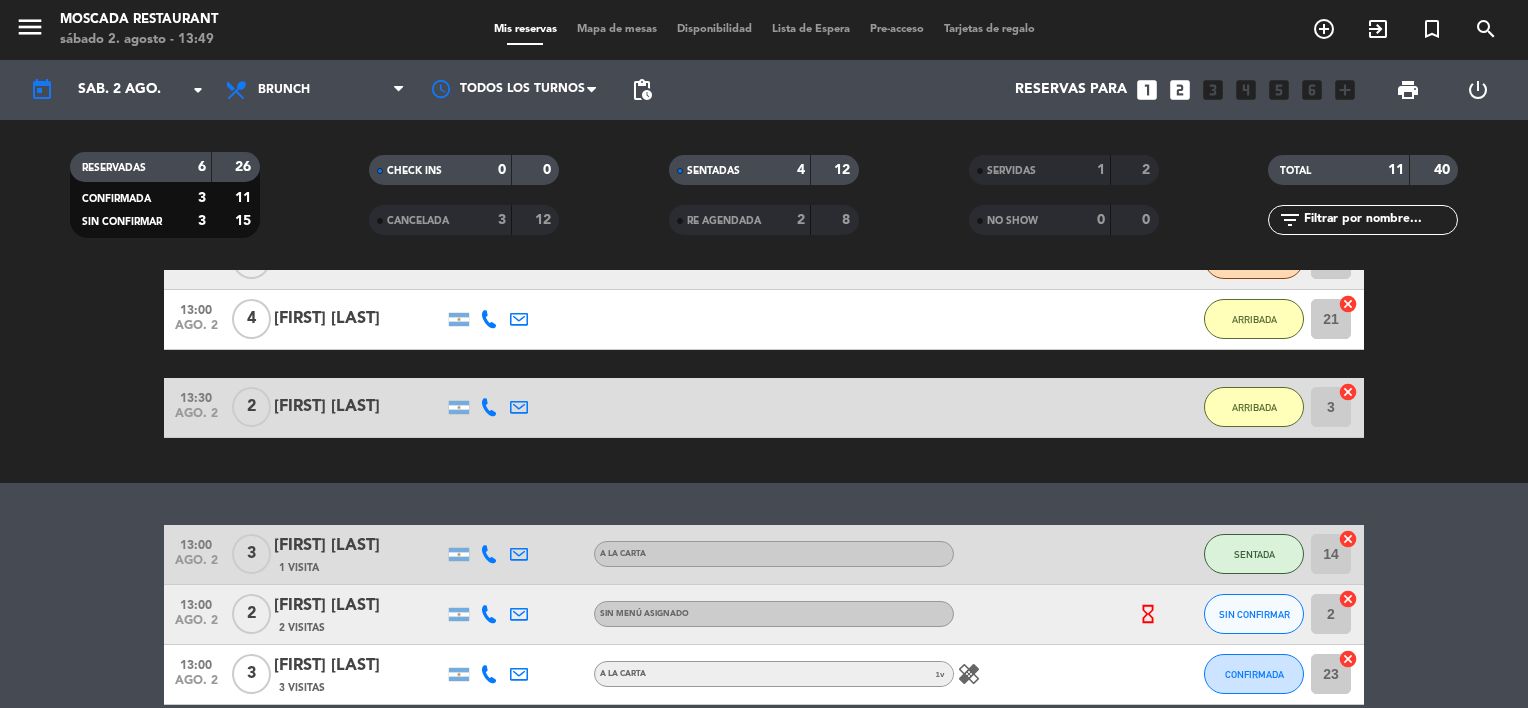 scroll, scrollTop: 400, scrollLeft: 0, axis: vertical 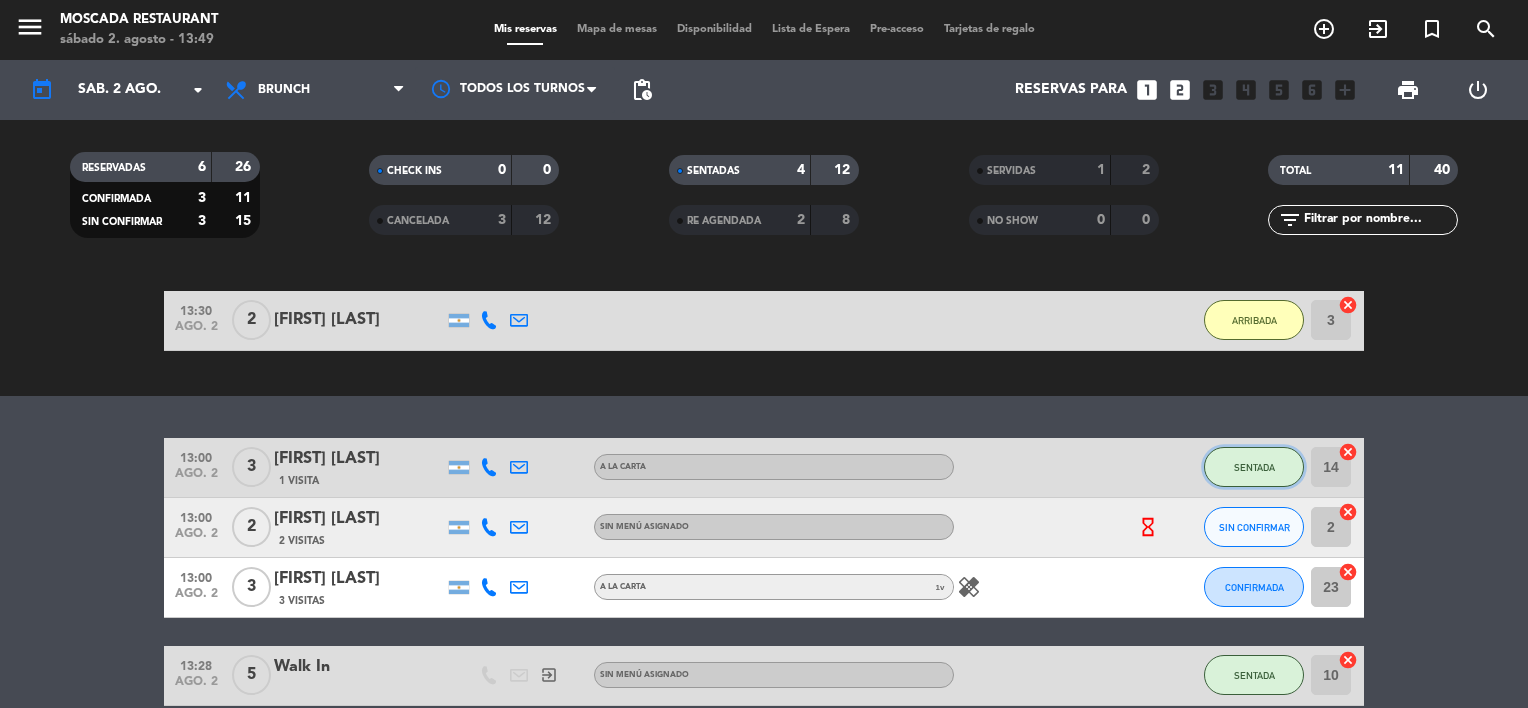 click on "SENTADA" 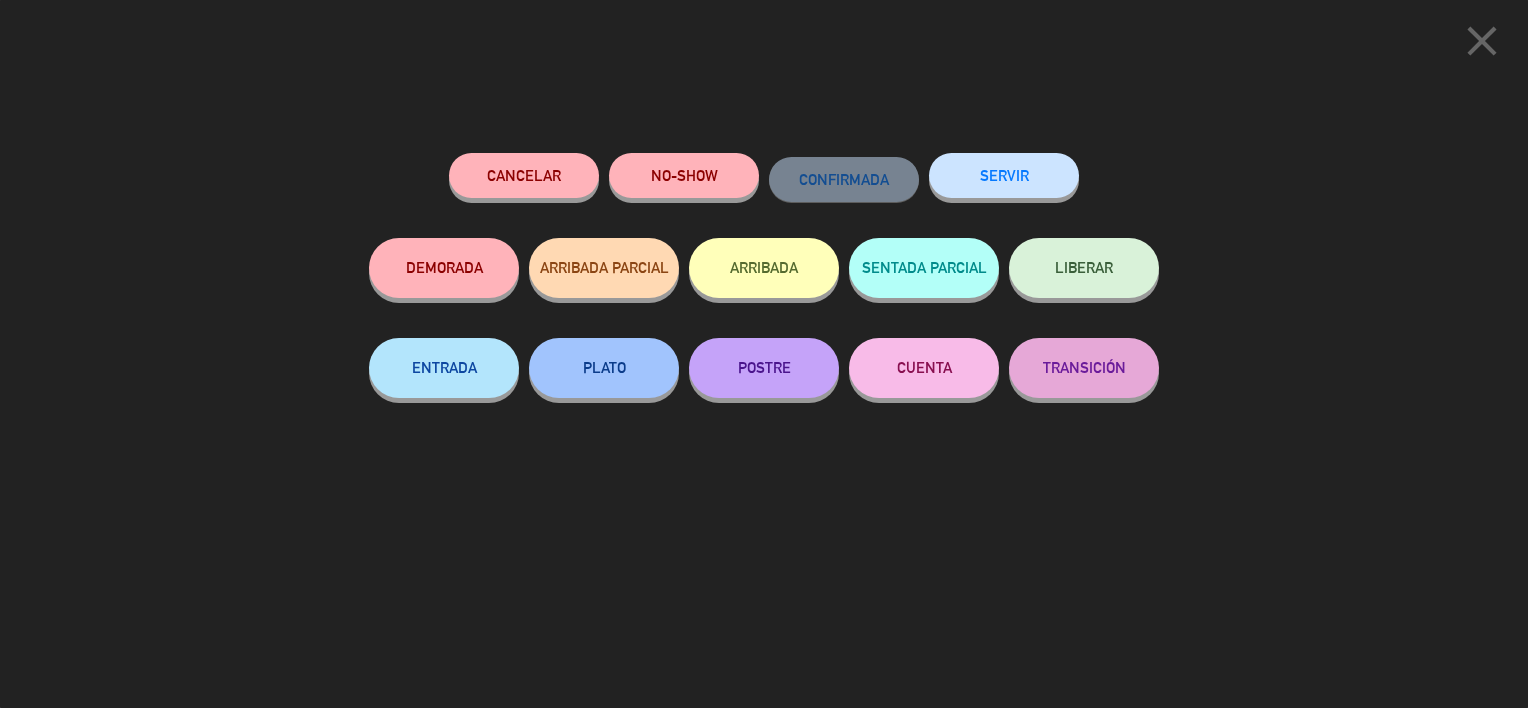 click on "ARRIBADA" 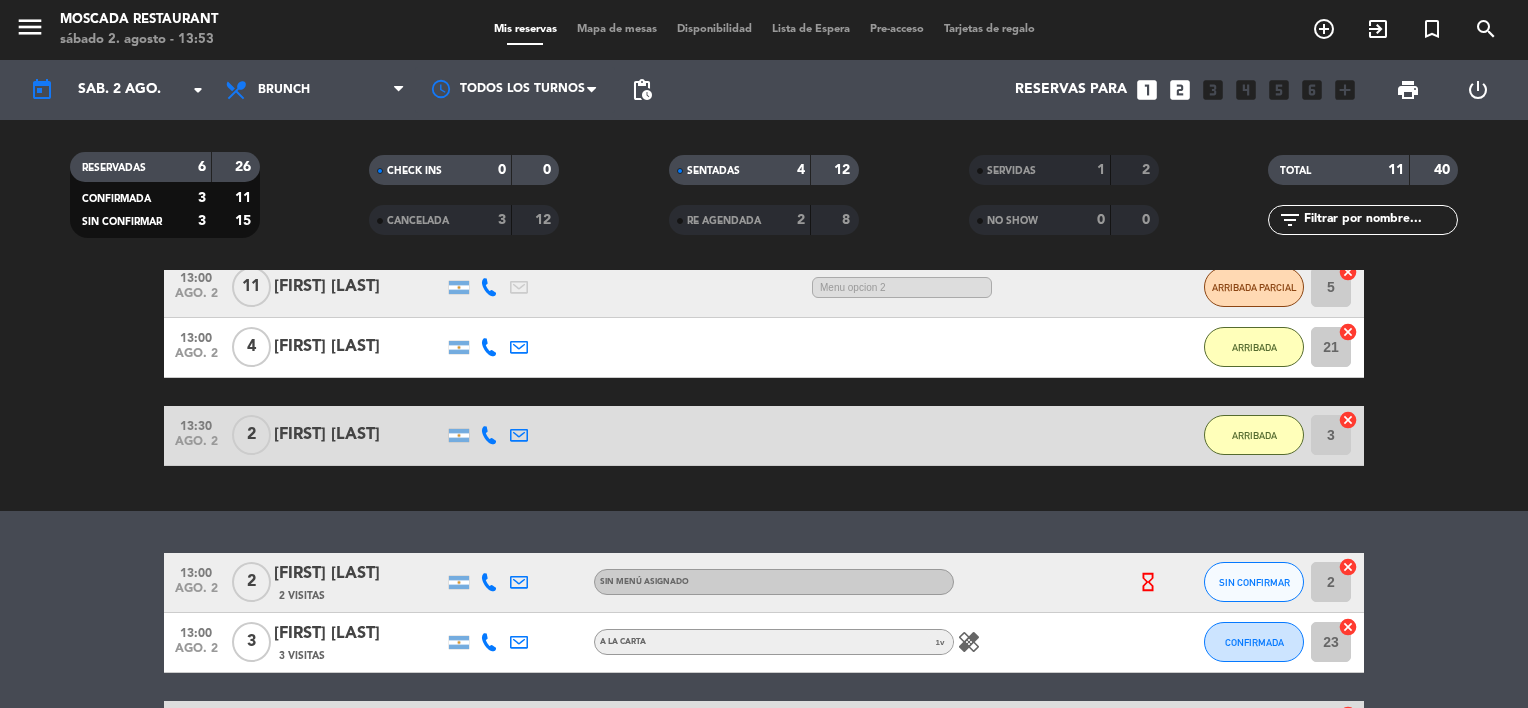scroll, scrollTop: 145, scrollLeft: 0, axis: vertical 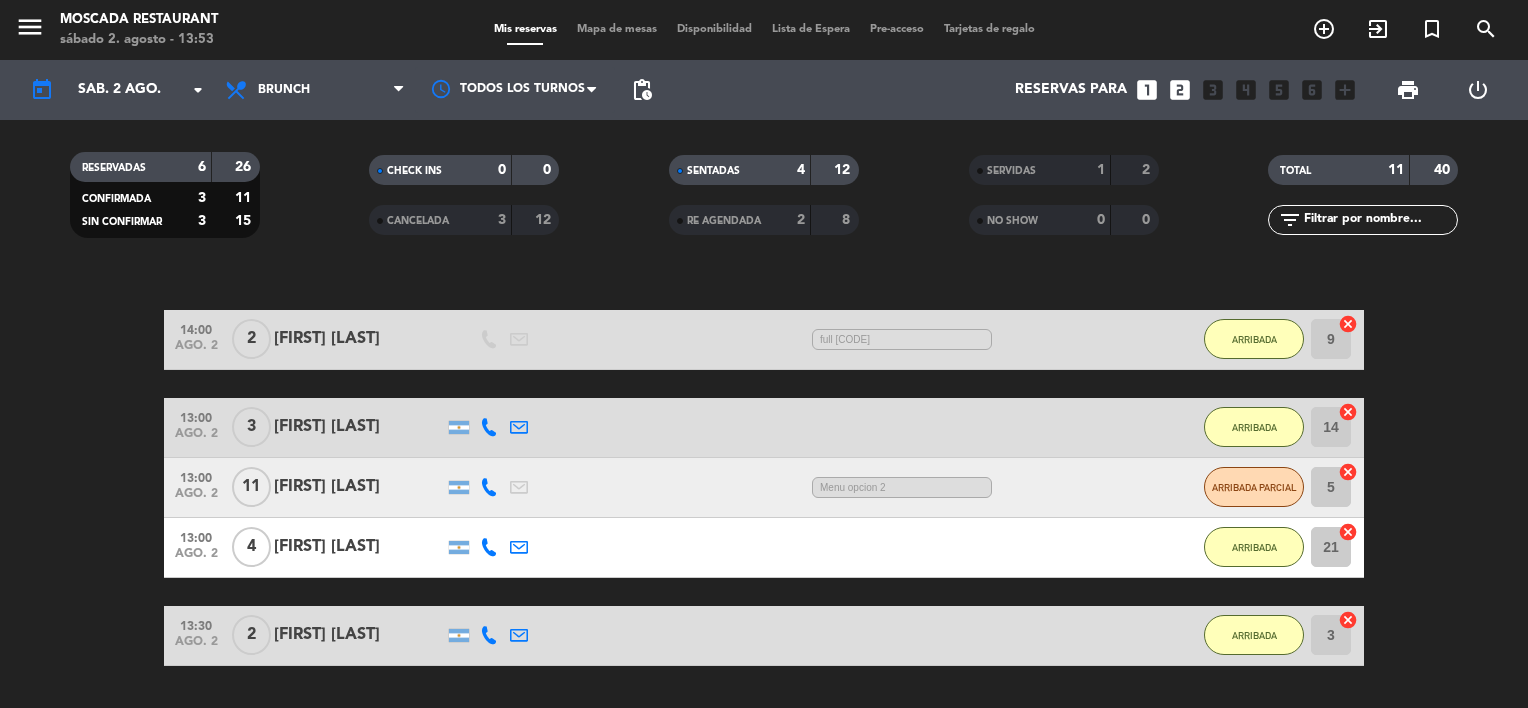 click on "cancel" 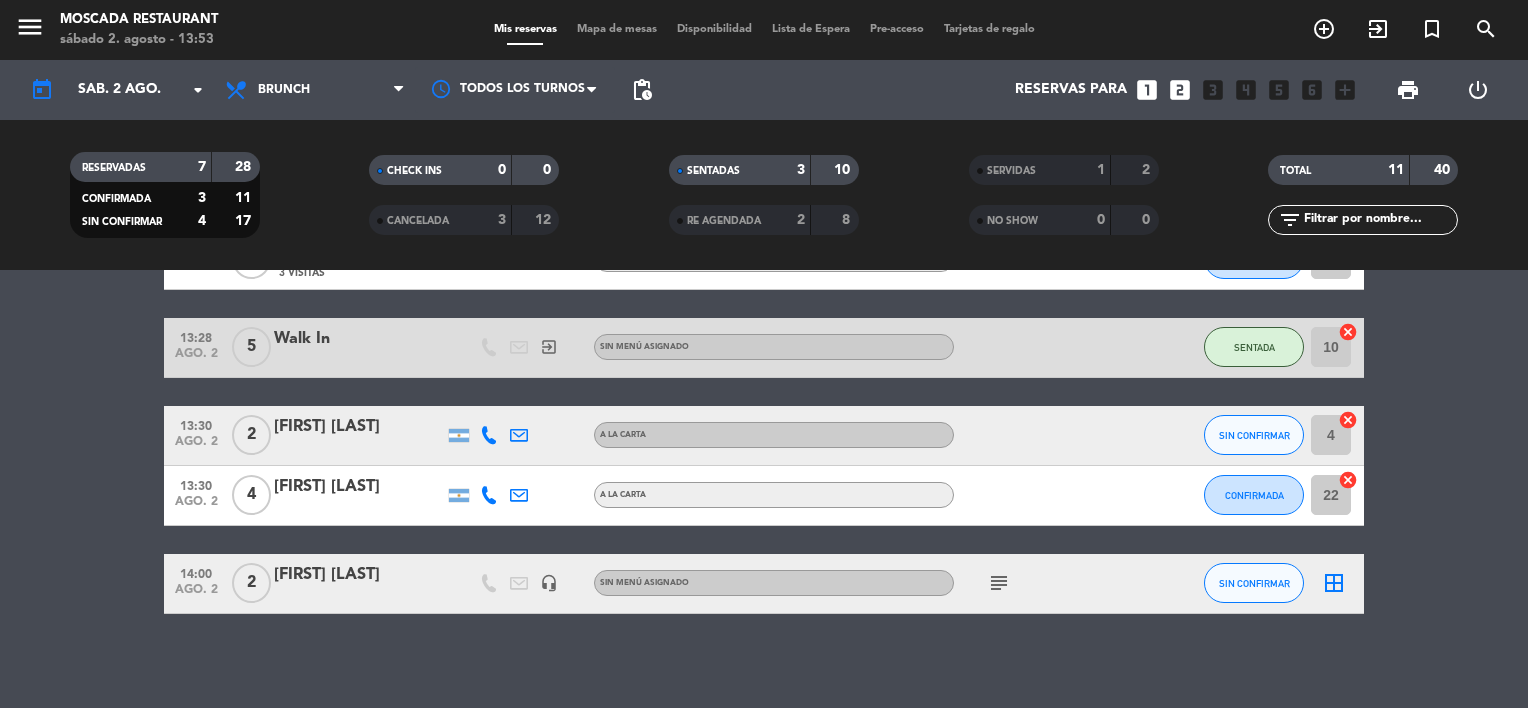 scroll, scrollTop: 645, scrollLeft: 0, axis: vertical 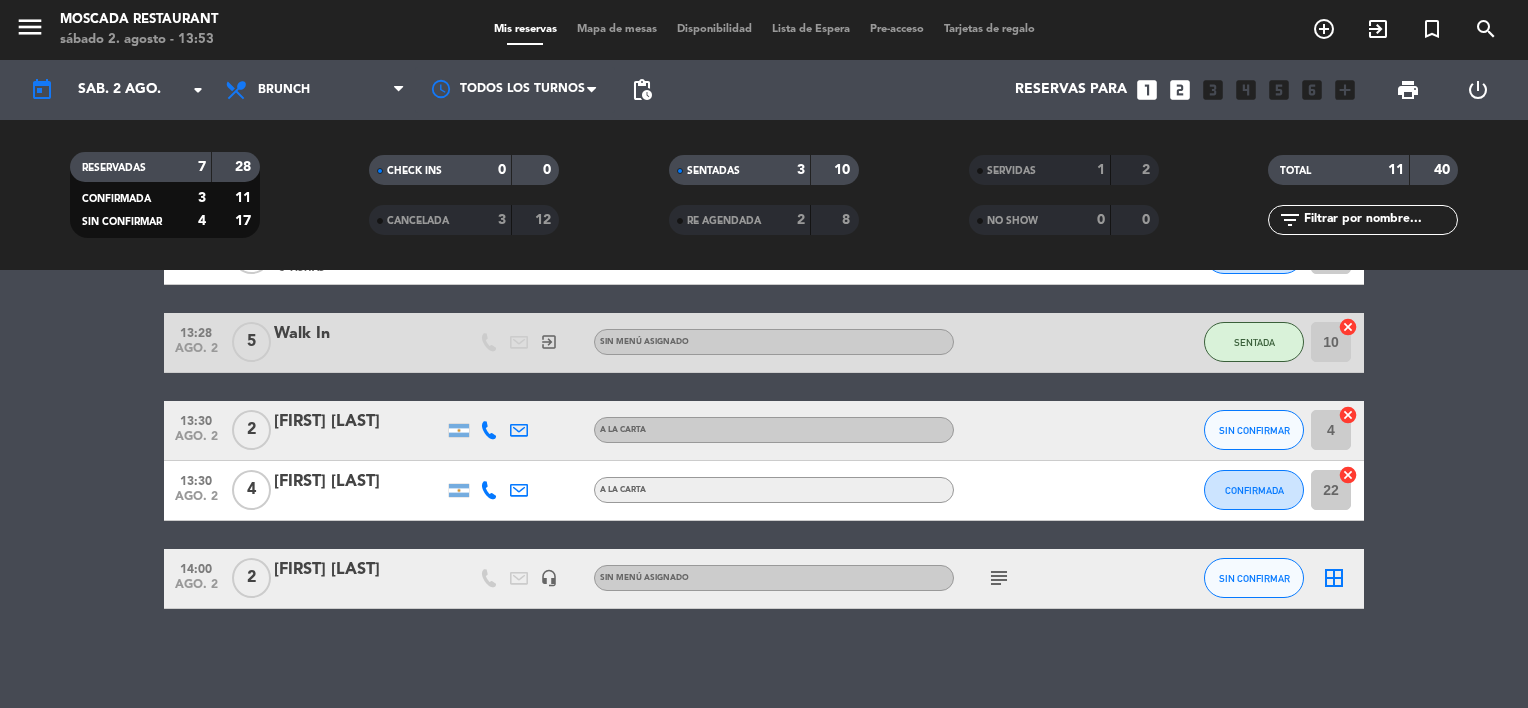 click on "border_all" 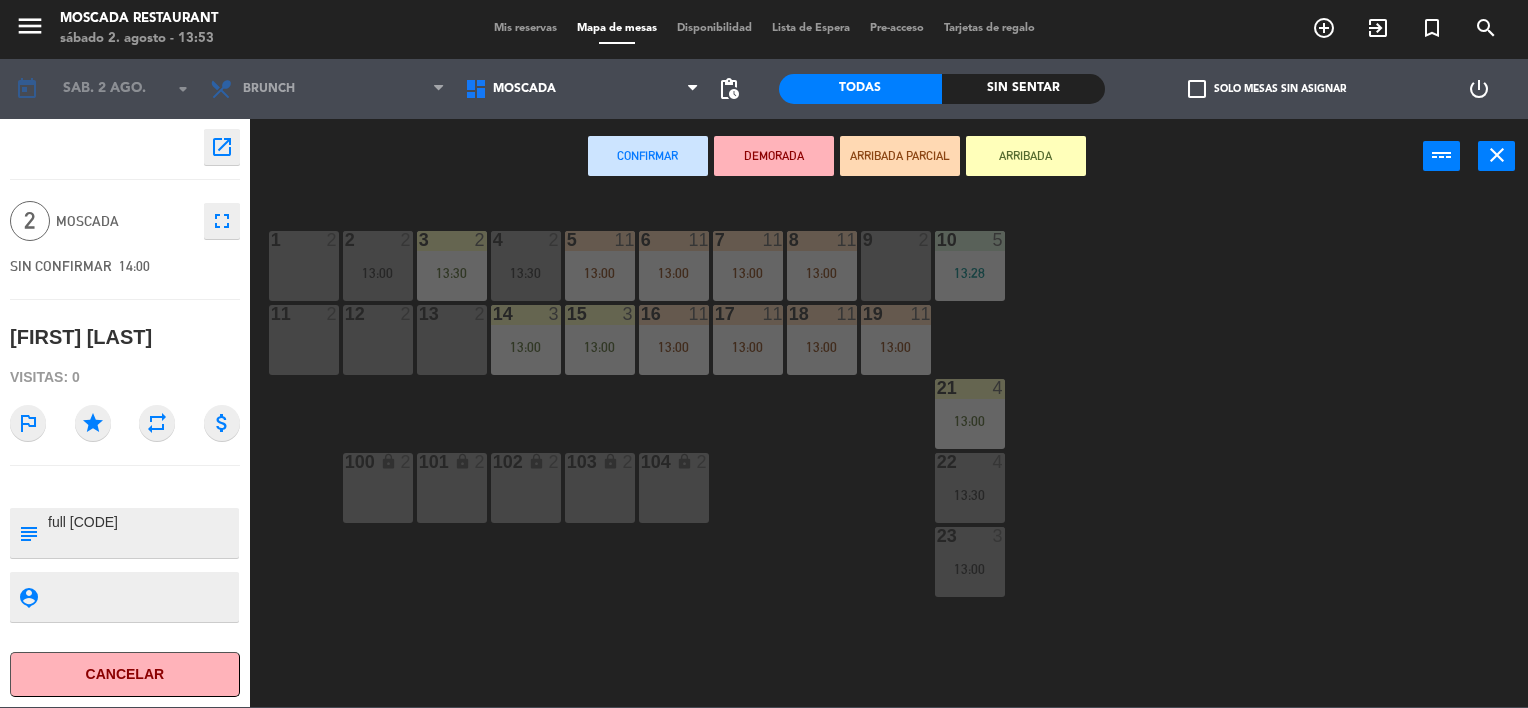 click on "1  2" at bounding box center (304, 266) 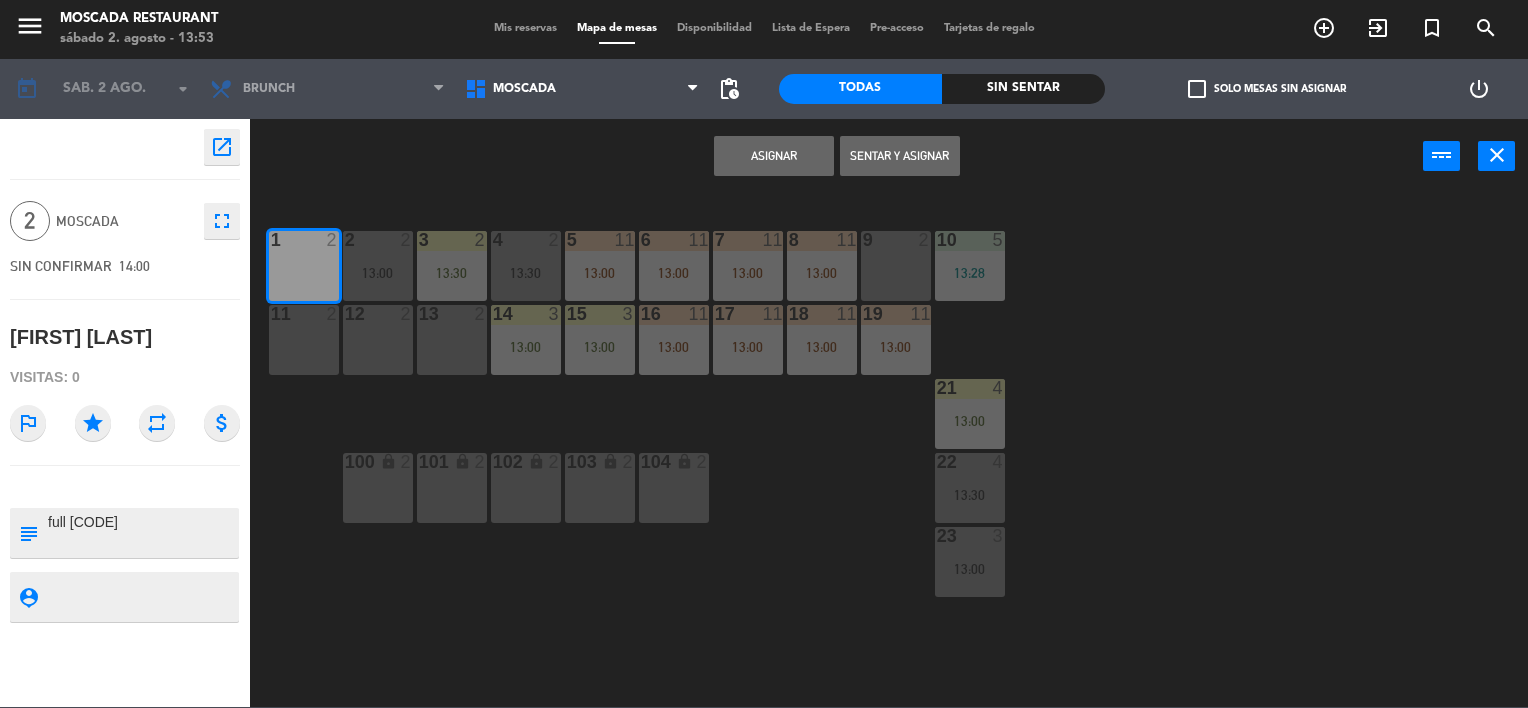 click on "11  2" at bounding box center (304, 340) 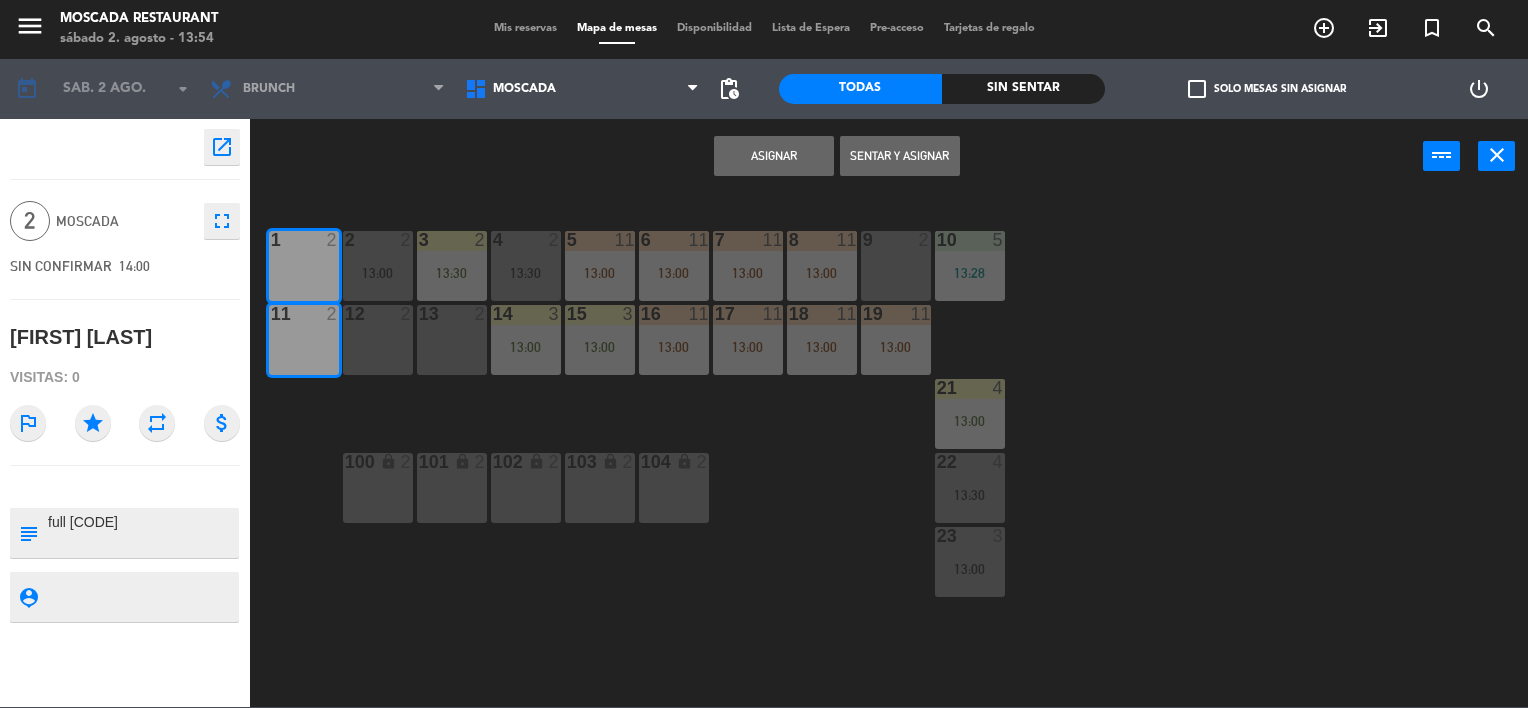 click on "Asignar" at bounding box center [774, 156] 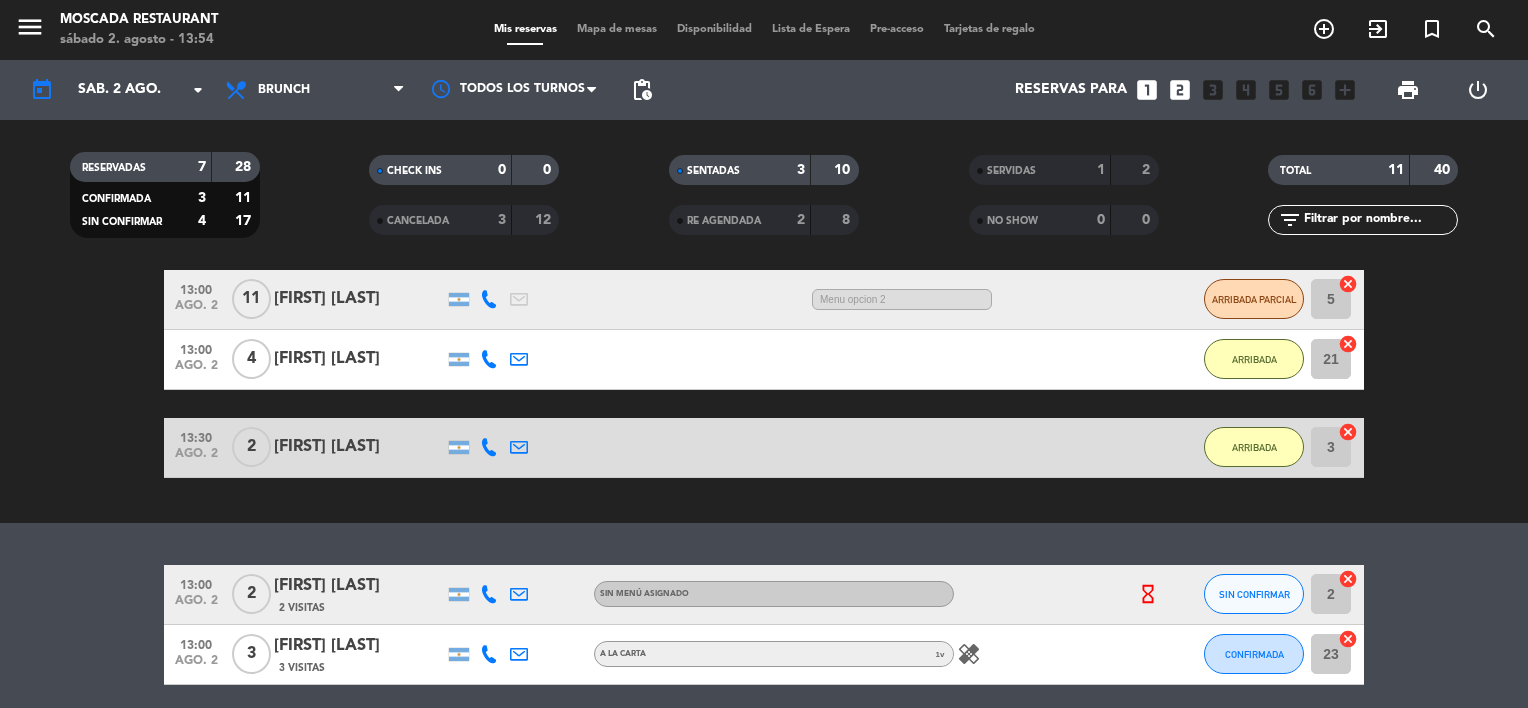 scroll, scrollTop: 45, scrollLeft: 0, axis: vertical 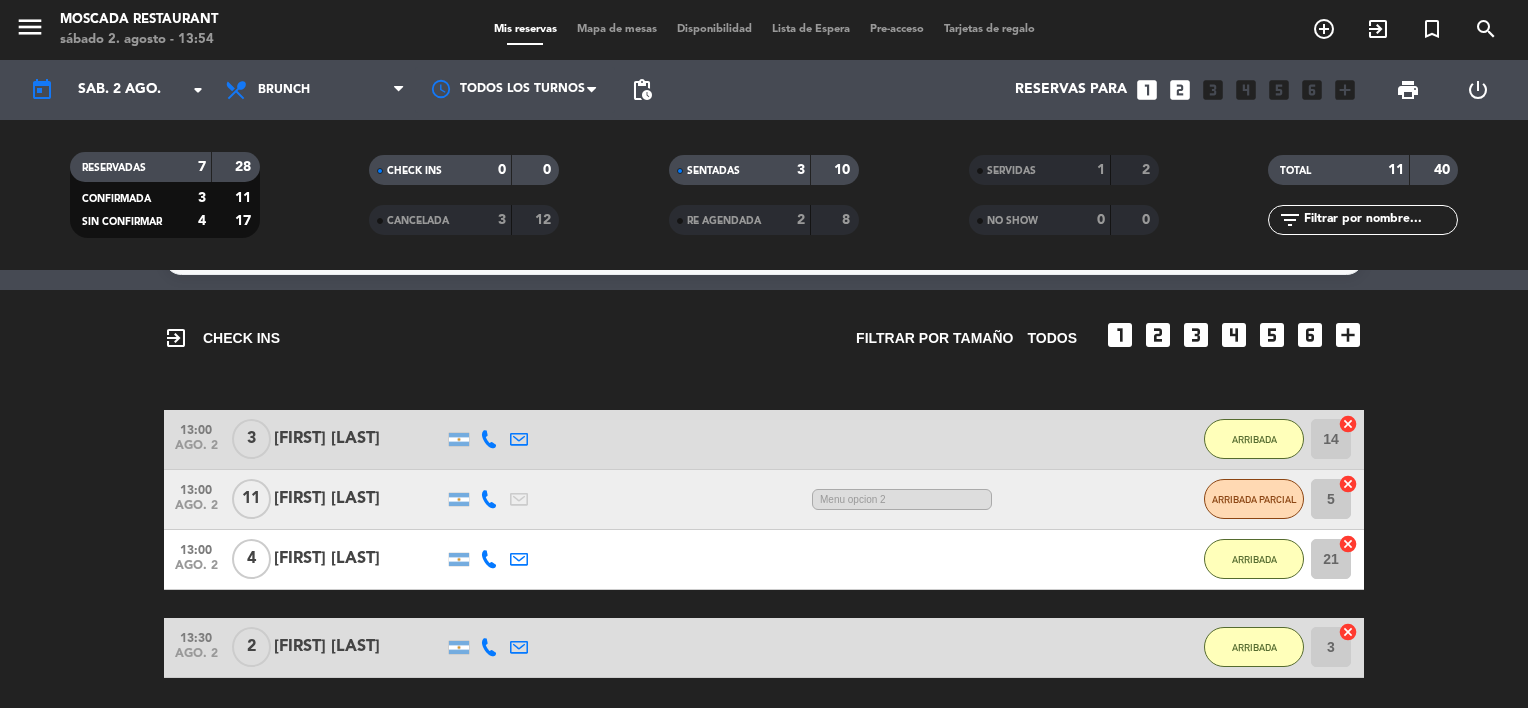 click on "Mis reservas   Mapa de mesas   Disponibilidad   Lista de Espera   Pre-acceso   Tarjetas de regalo" at bounding box center (764, 30) 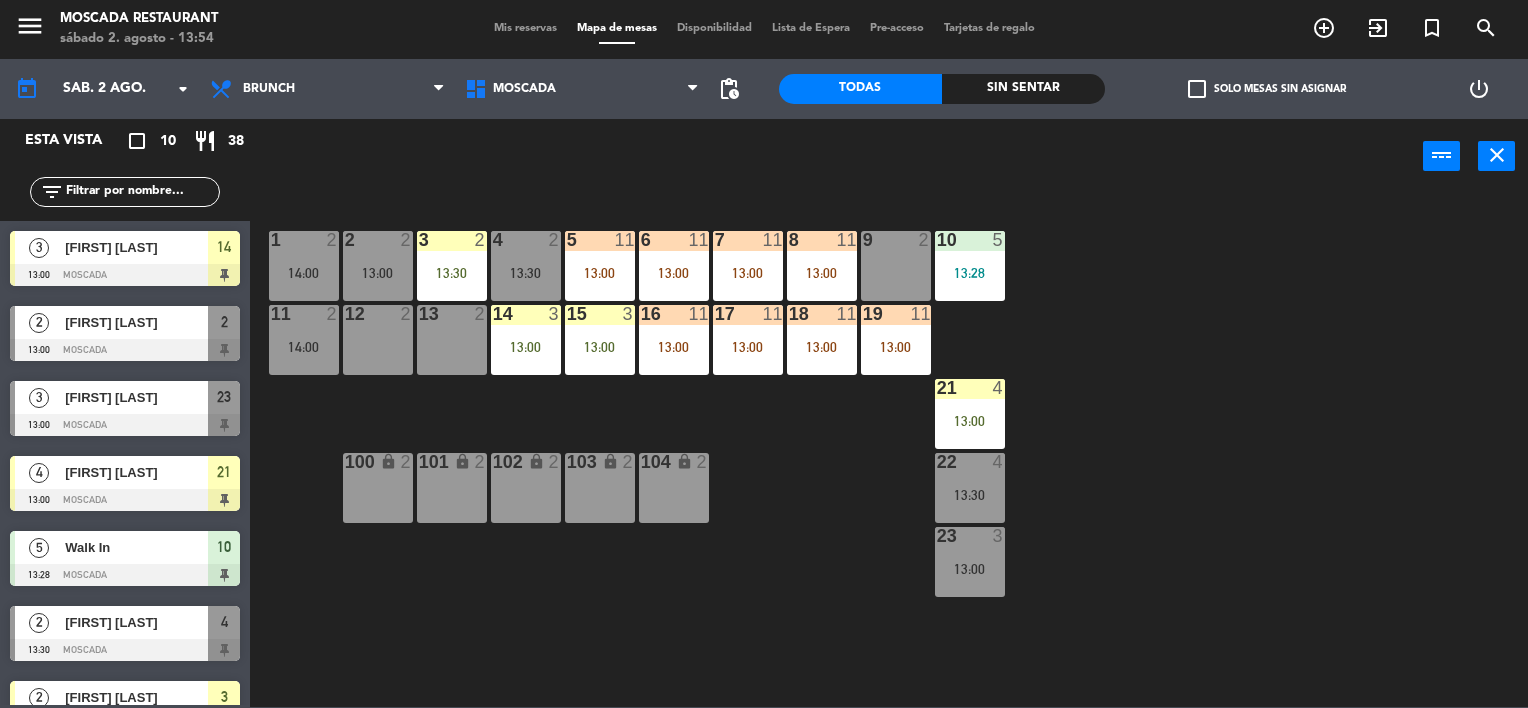 click on "[NUMBER] [FIRST] [LAST] ASIGNADA [TIME]" 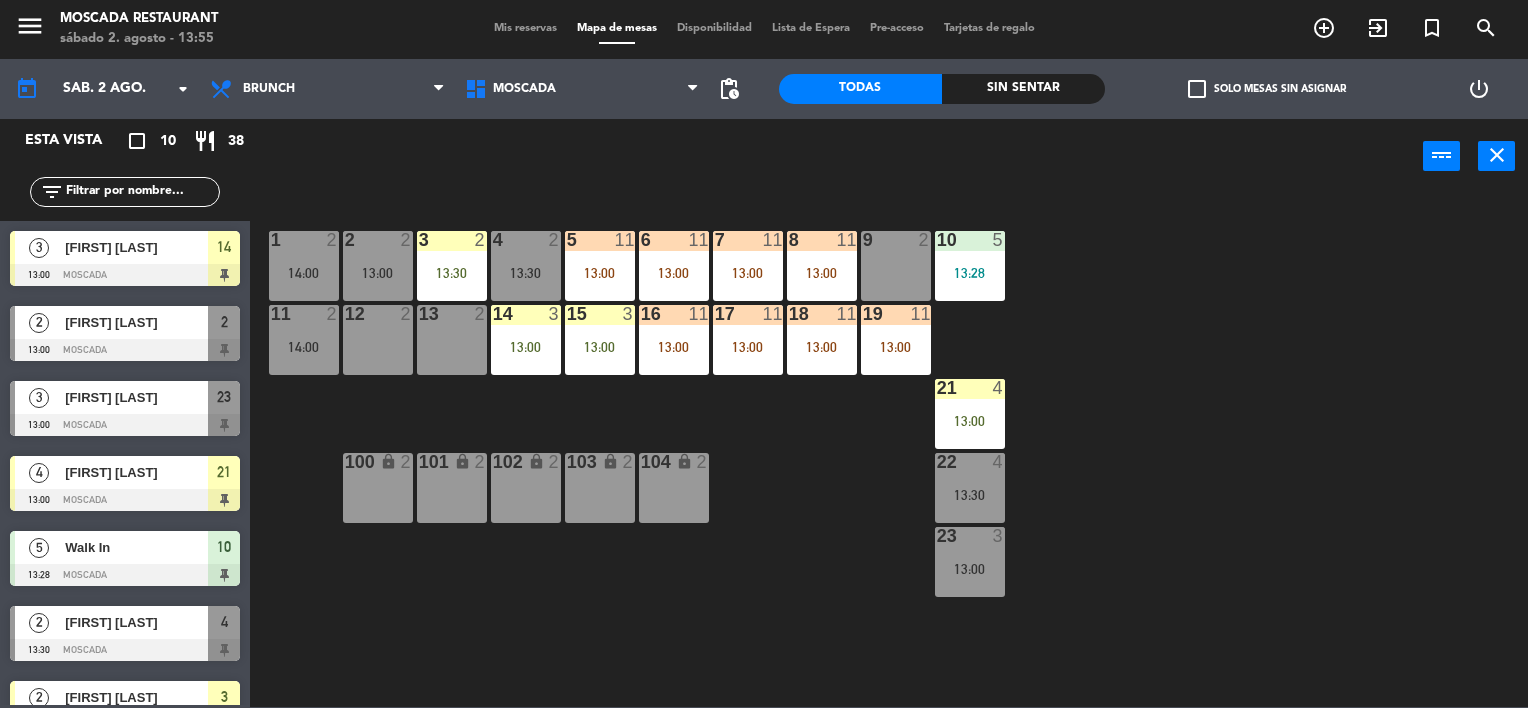 click on "[NUMBER] [FIRST] [LAST] ASIGNADA [TIME]" 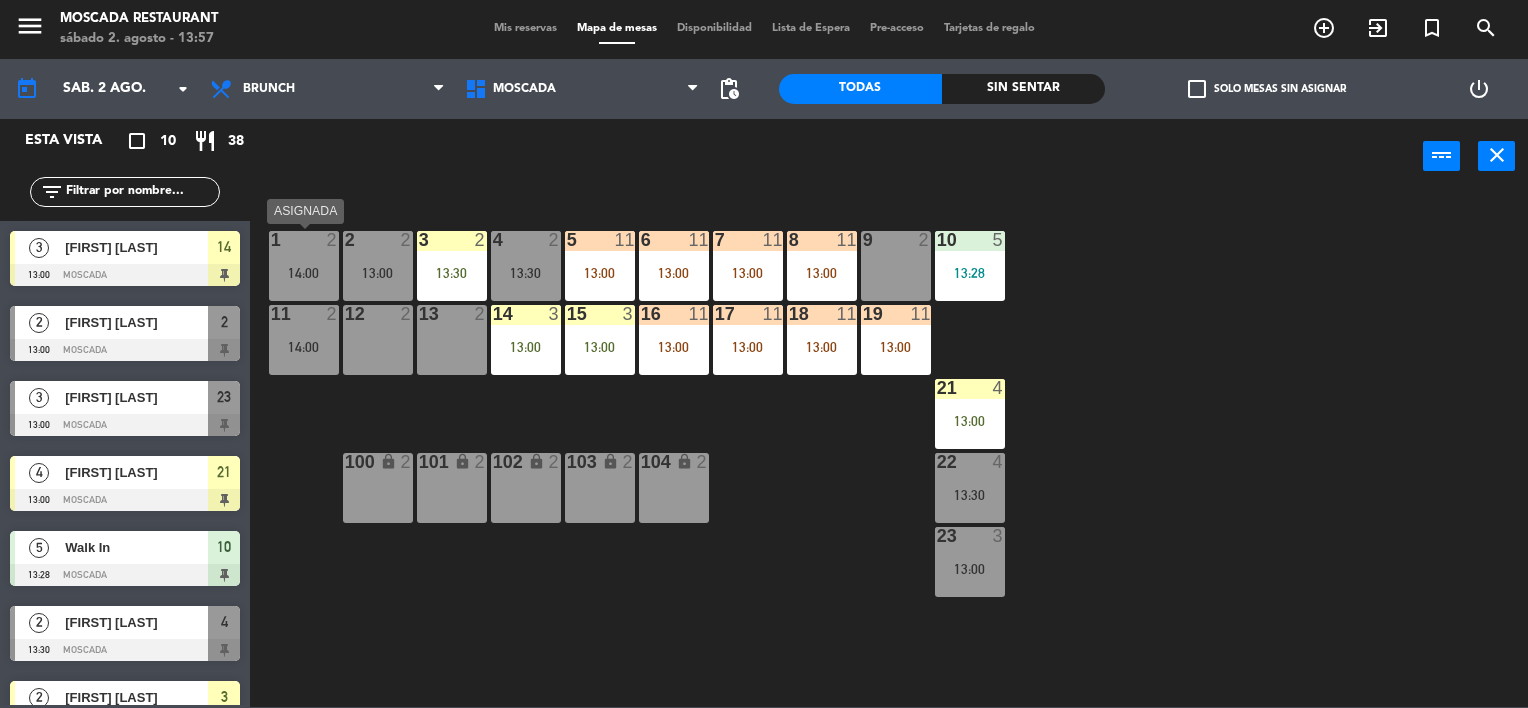 click on "14:00" at bounding box center (304, 273) 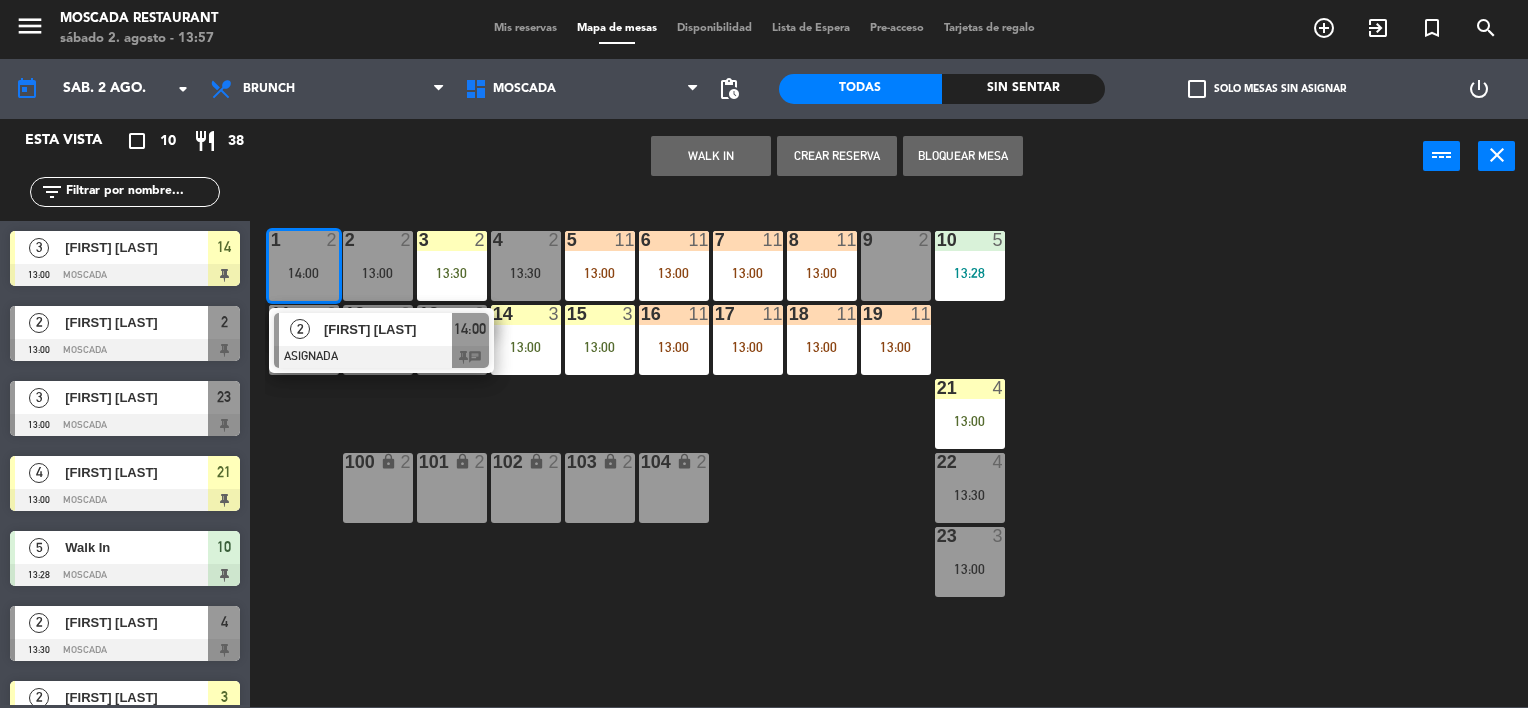 click on "WALK IN   Crear Reserva   Bloquear Mesa  power_input close" at bounding box center [836, 157] 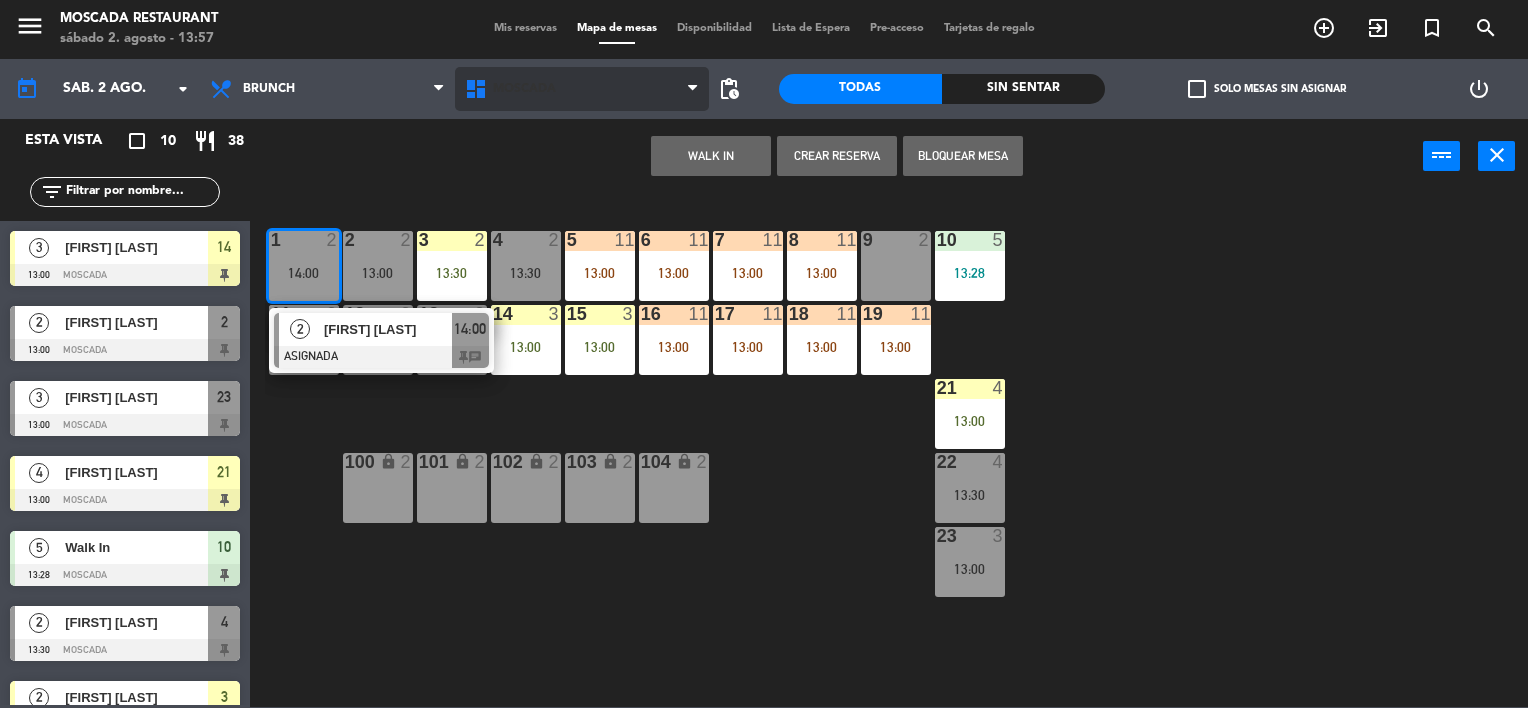 drag, startPoint x: 529, startPoint y: 38, endPoint x: 582, endPoint y: 100, distance: 81.565926 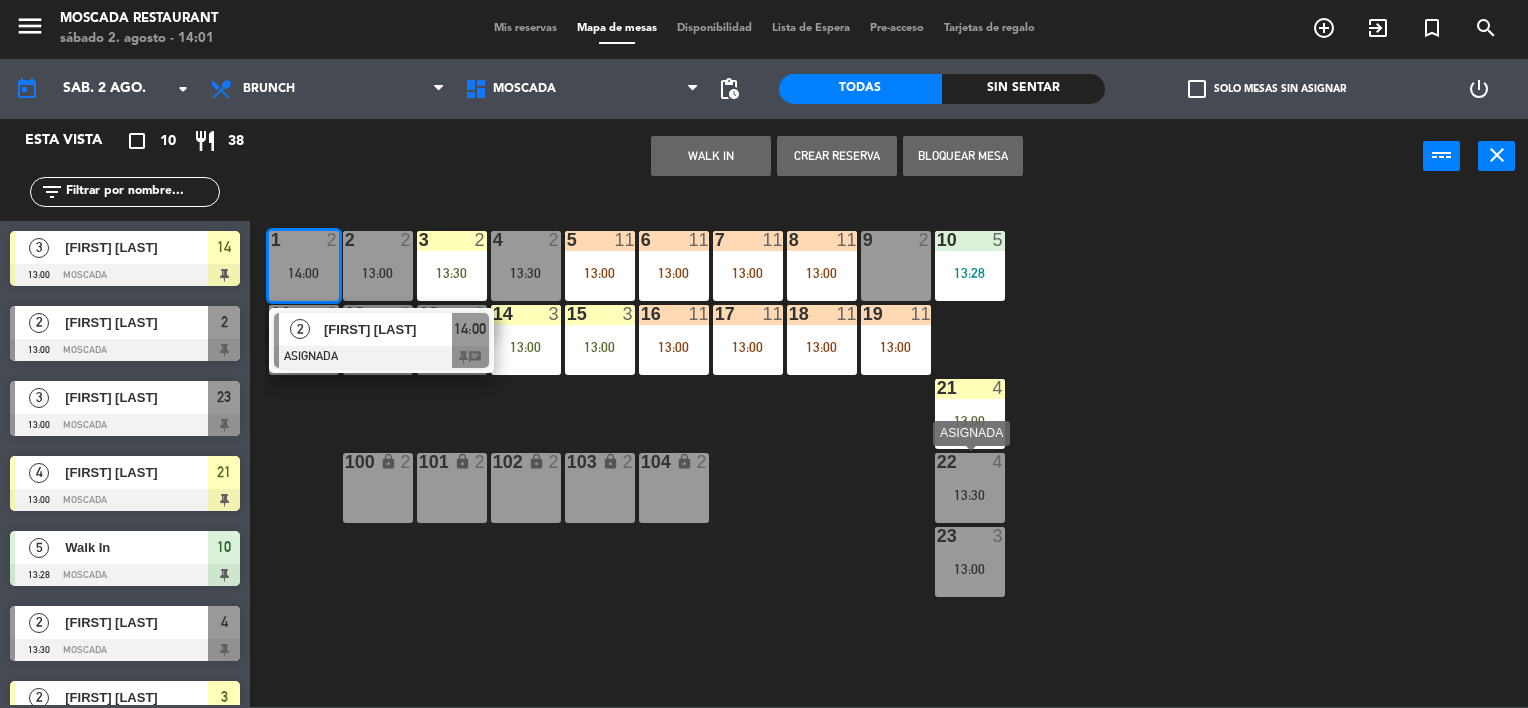 click on "13:30" at bounding box center (970, 495) 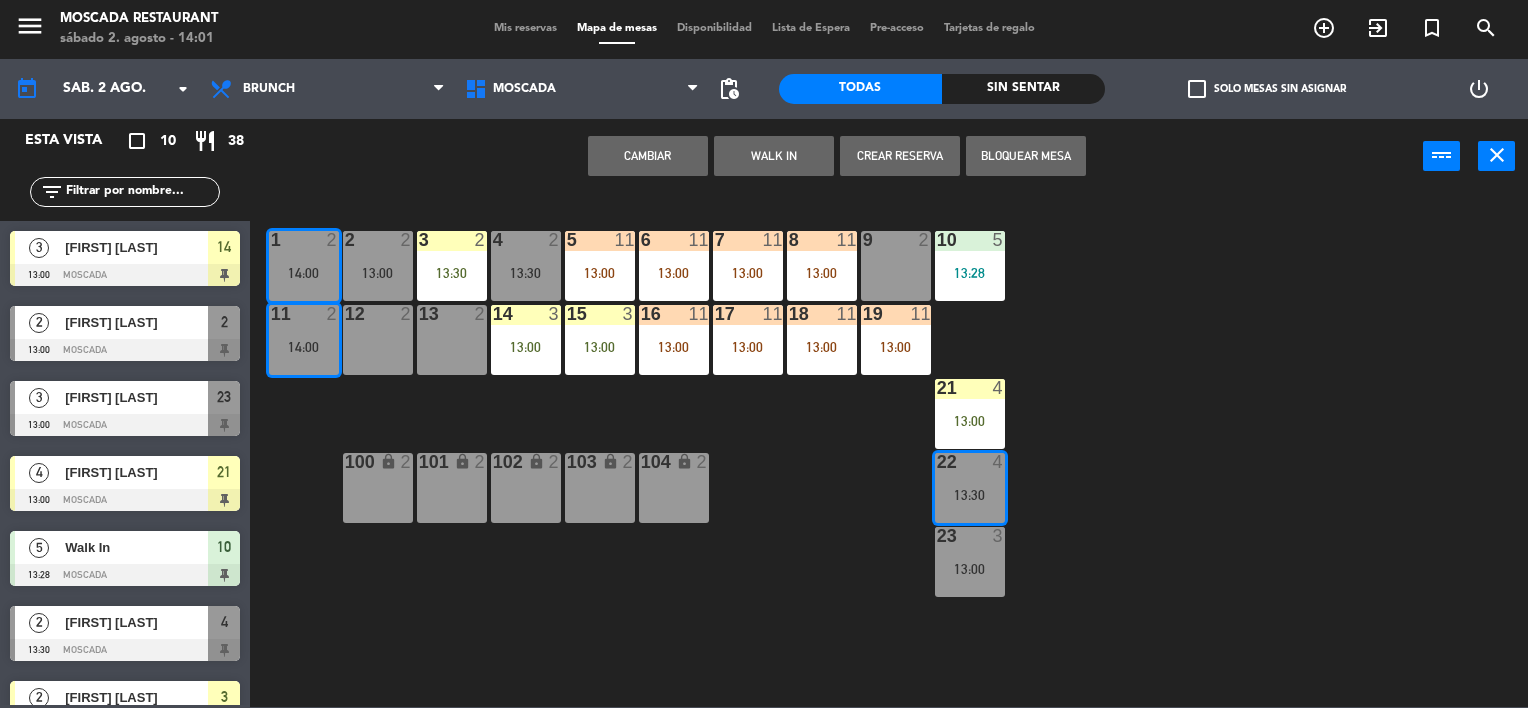 click on "[NUMBER] [FIRST] [LAST] ASIGNADA [TIME]" 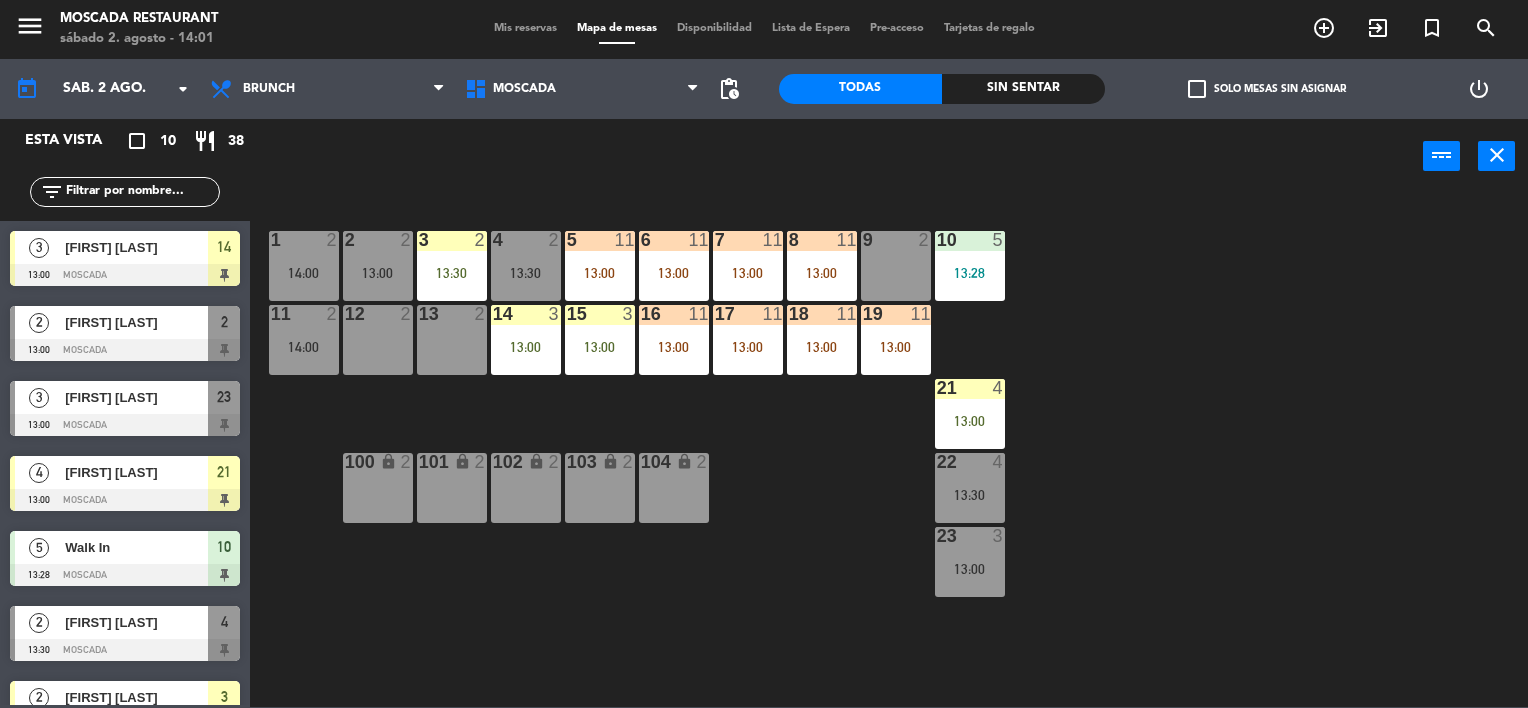 click on "13:30" at bounding box center [970, 495] 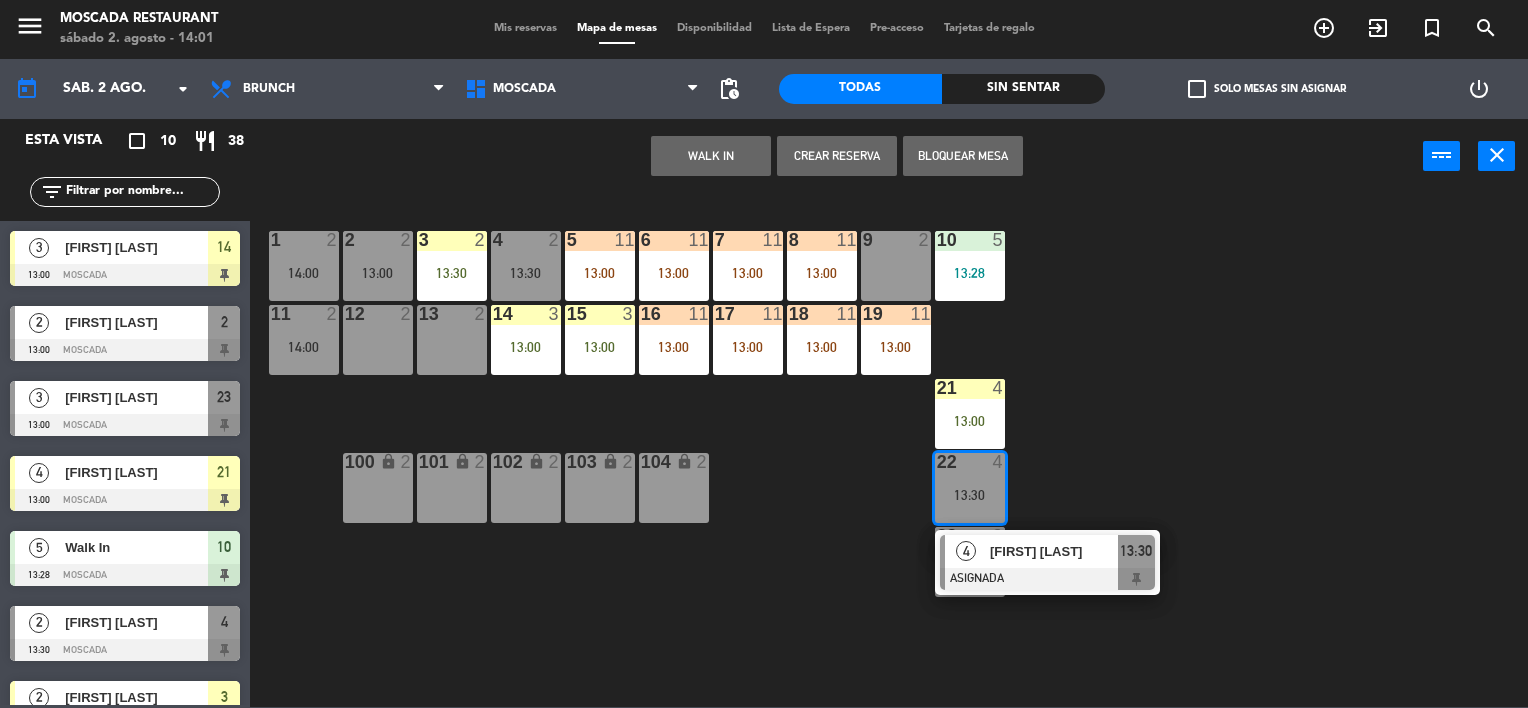 click on "[NUMBER] [FIRST] [LAST] ASIGNADA [TIME]" 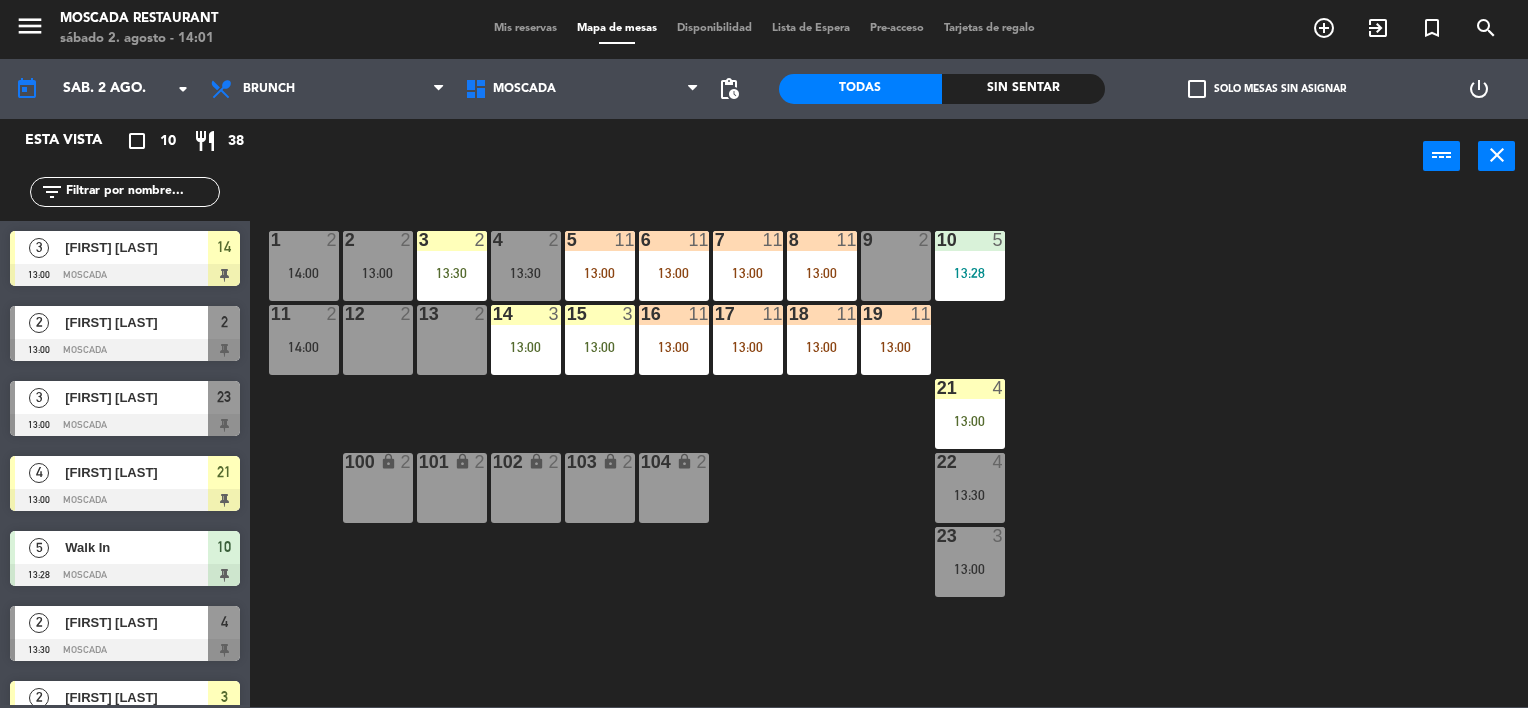 click on "13:00" at bounding box center [970, 569] 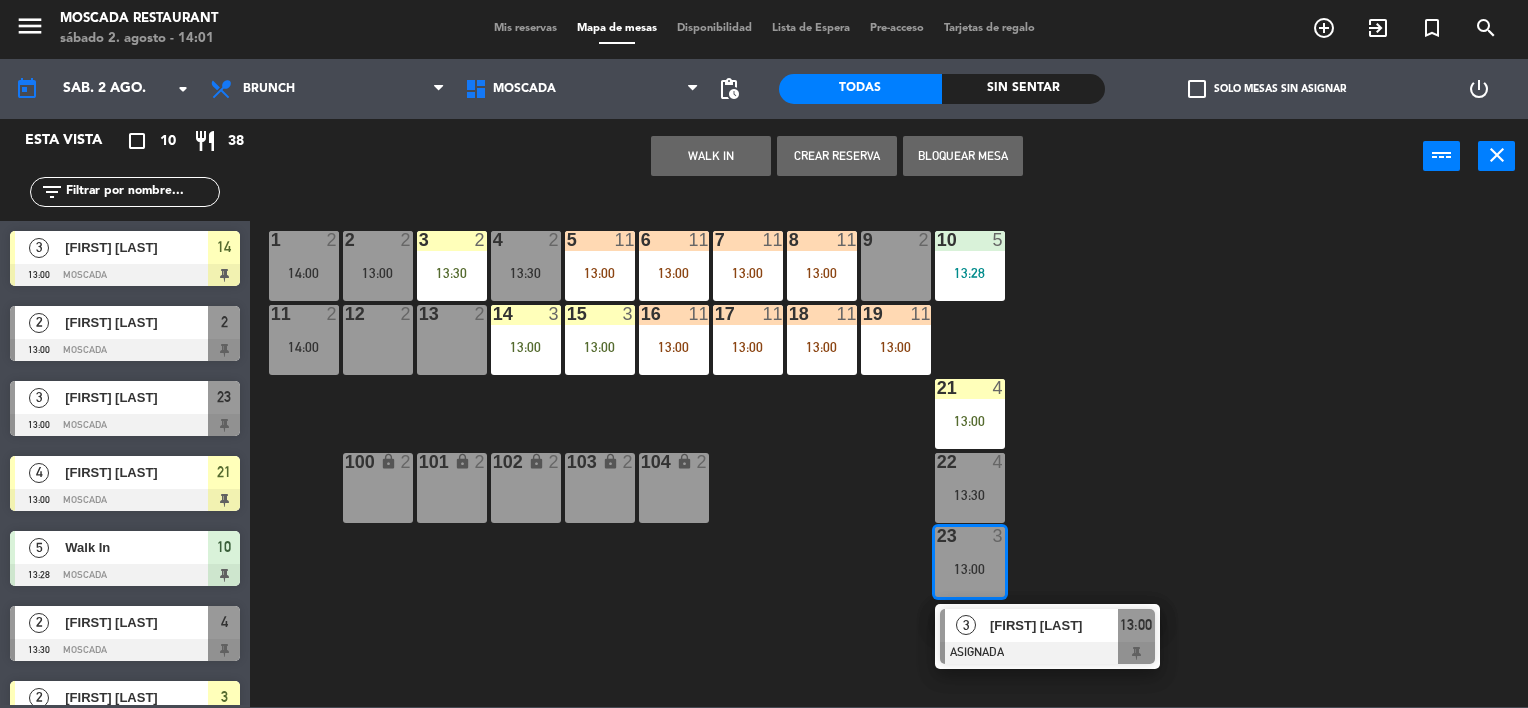 click on "[NUMBER] [FIRST] [LAST] ASIGNADA [TIME]" 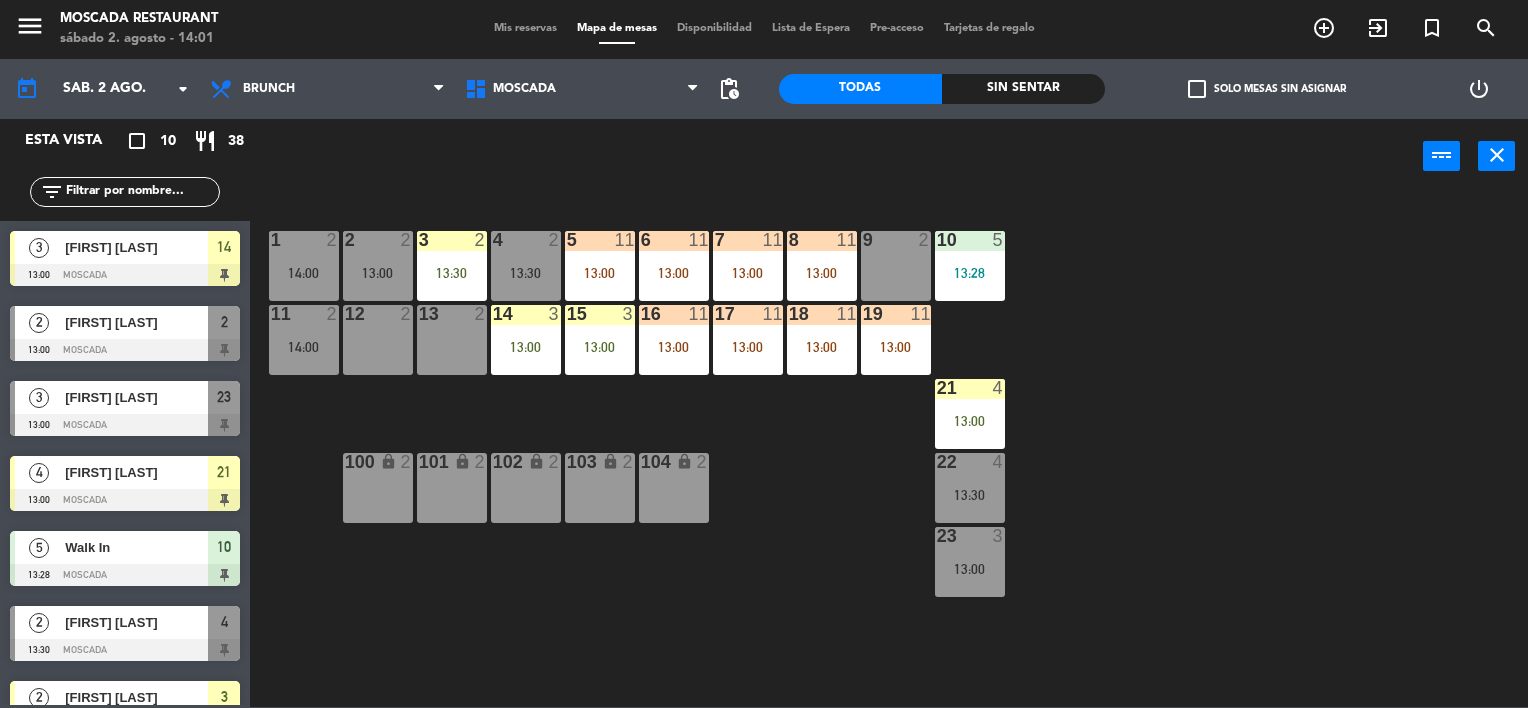 click on "Mis reservas" at bounding box center (525, 28) 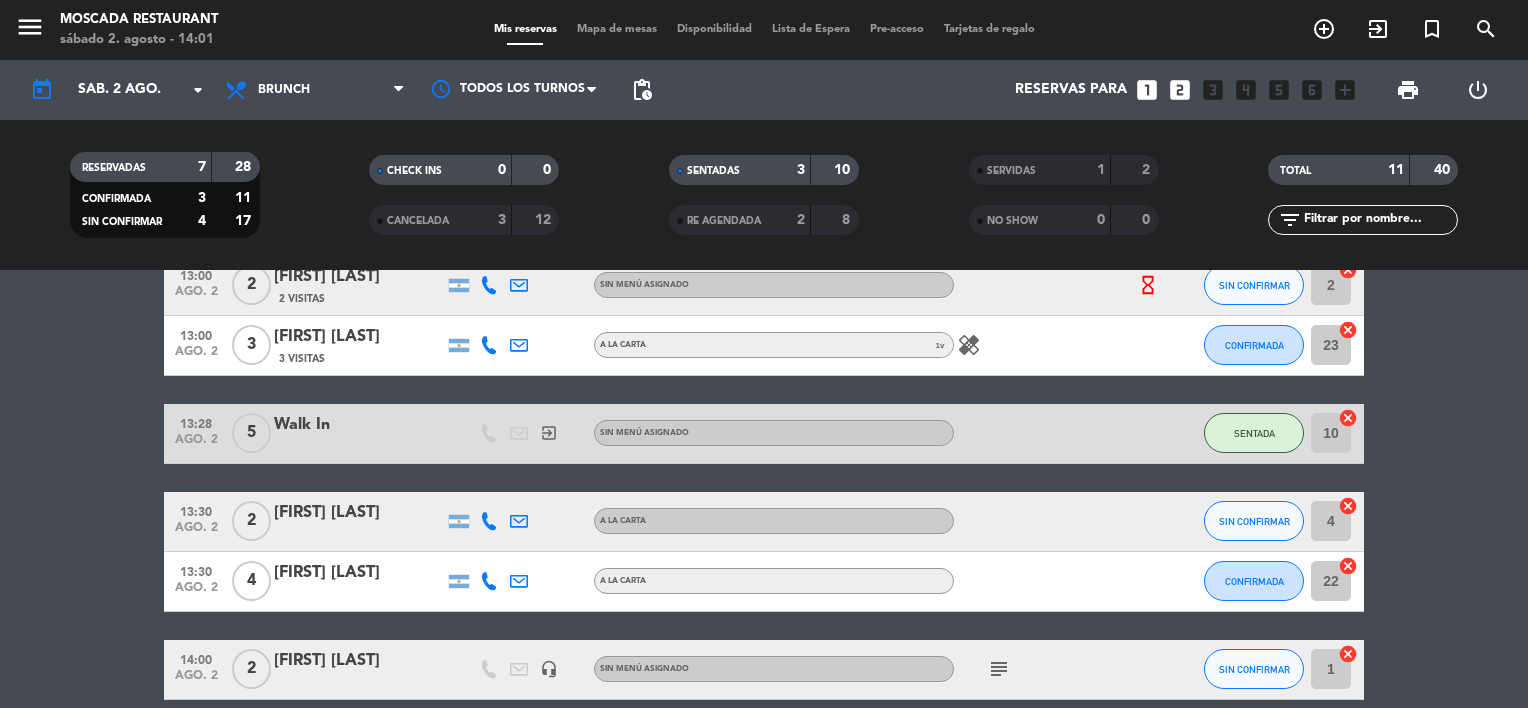 scroll, scrollTop: 600, scrollLeft: 0, axis: vertical 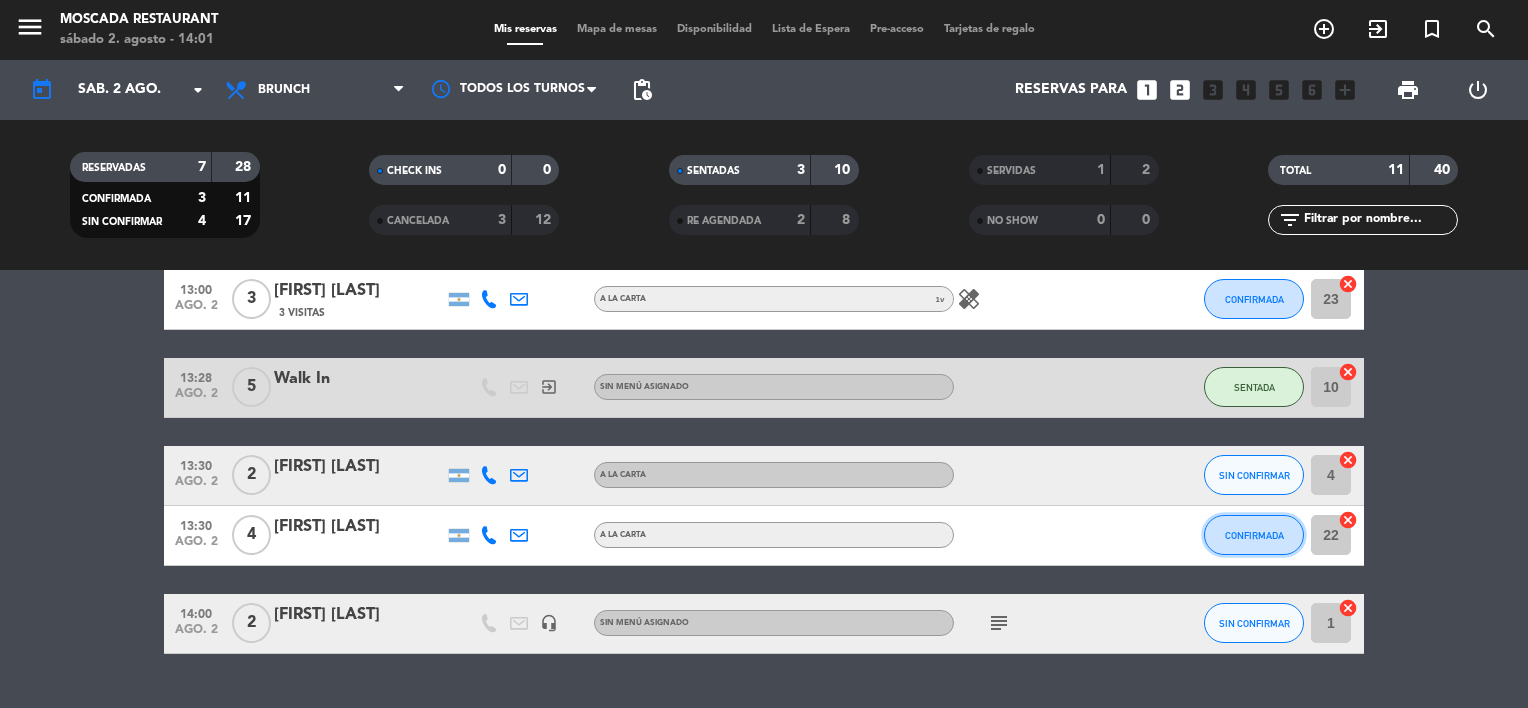 click on "CONFIRMADA" 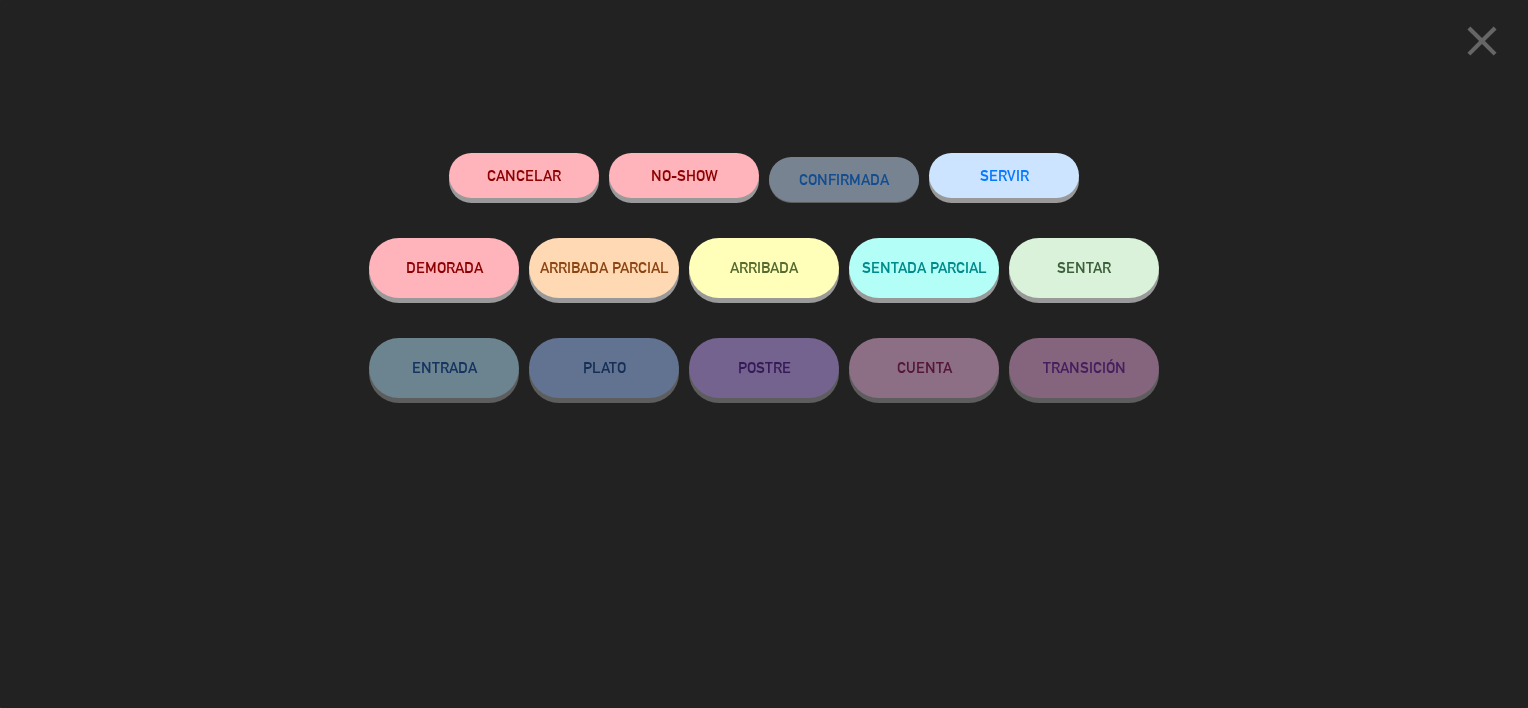 click on "ARRIBADA" 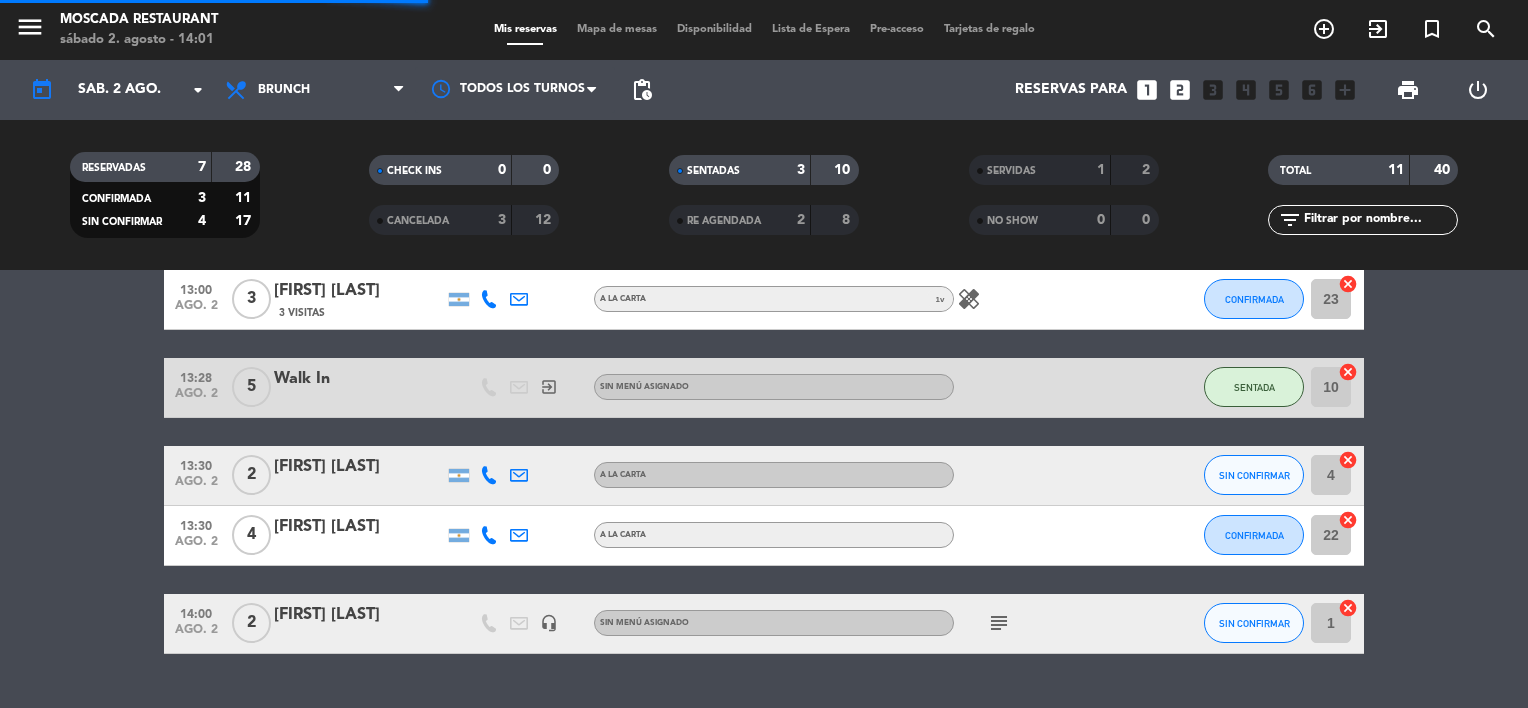 scroll, scrollTop: 701, scrollLeft: 0, axis: vertical 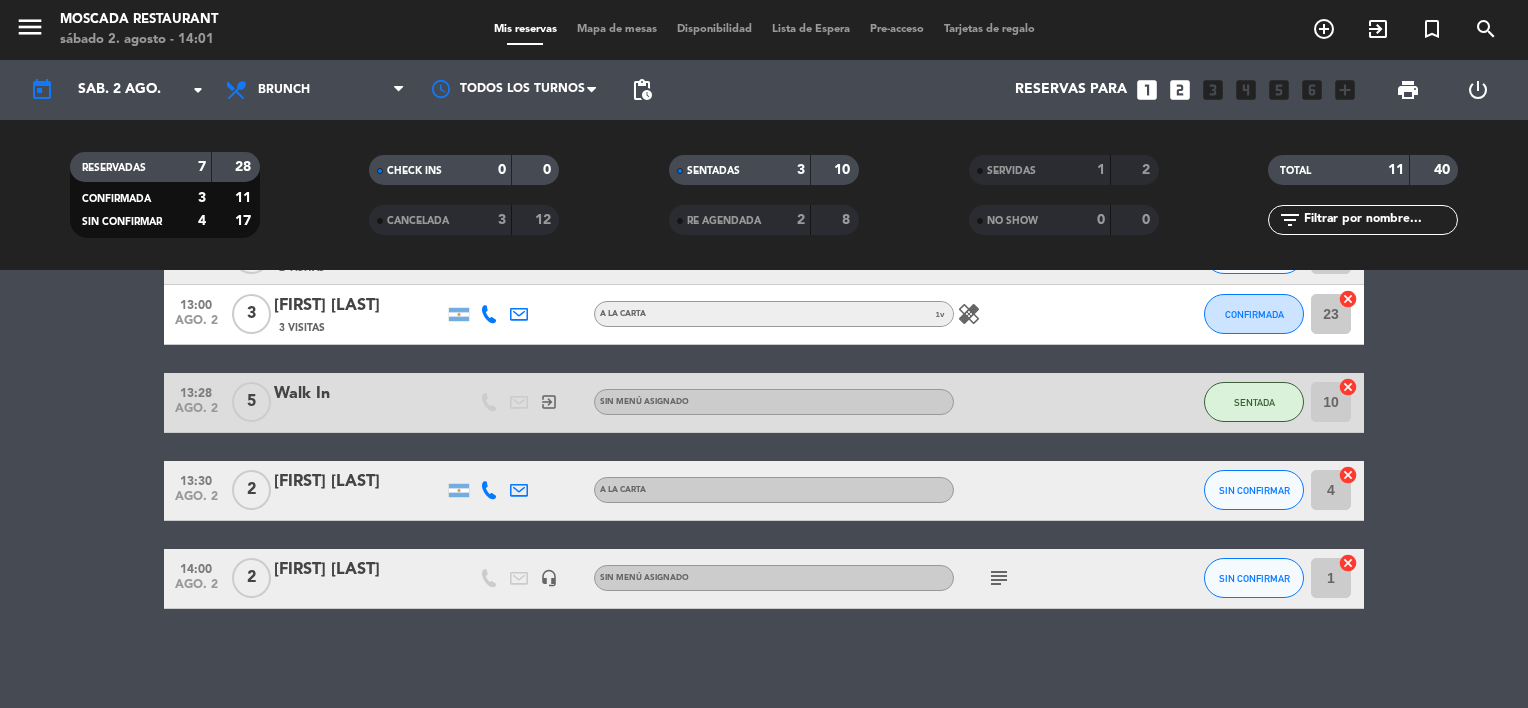 click on "[TIME] ago. [DAY] [NUMBER] [FIRST] [LAST] [NUMBER] Visitas Sin menú asignado hourglass_empty SIN CONFIRMAR [NUMBER] cancel [TIME] ago. [DAY] [NUMBER] [FIRST] [LAST] [NUMBER] Visitas [TYPE] [NUMBER] CONFIRMADA [NUMBER] cancel [TIME] ago. [DAY] [NUMBER] Walk In exit_to_app Sin menú asignado SENTADA [NUMBER] cancel [TIME] ago. [DAY] [NUMBER] [FIRST] [LAST] [TYPE] SIN CONFIRMAR [NUMBER] cancel" 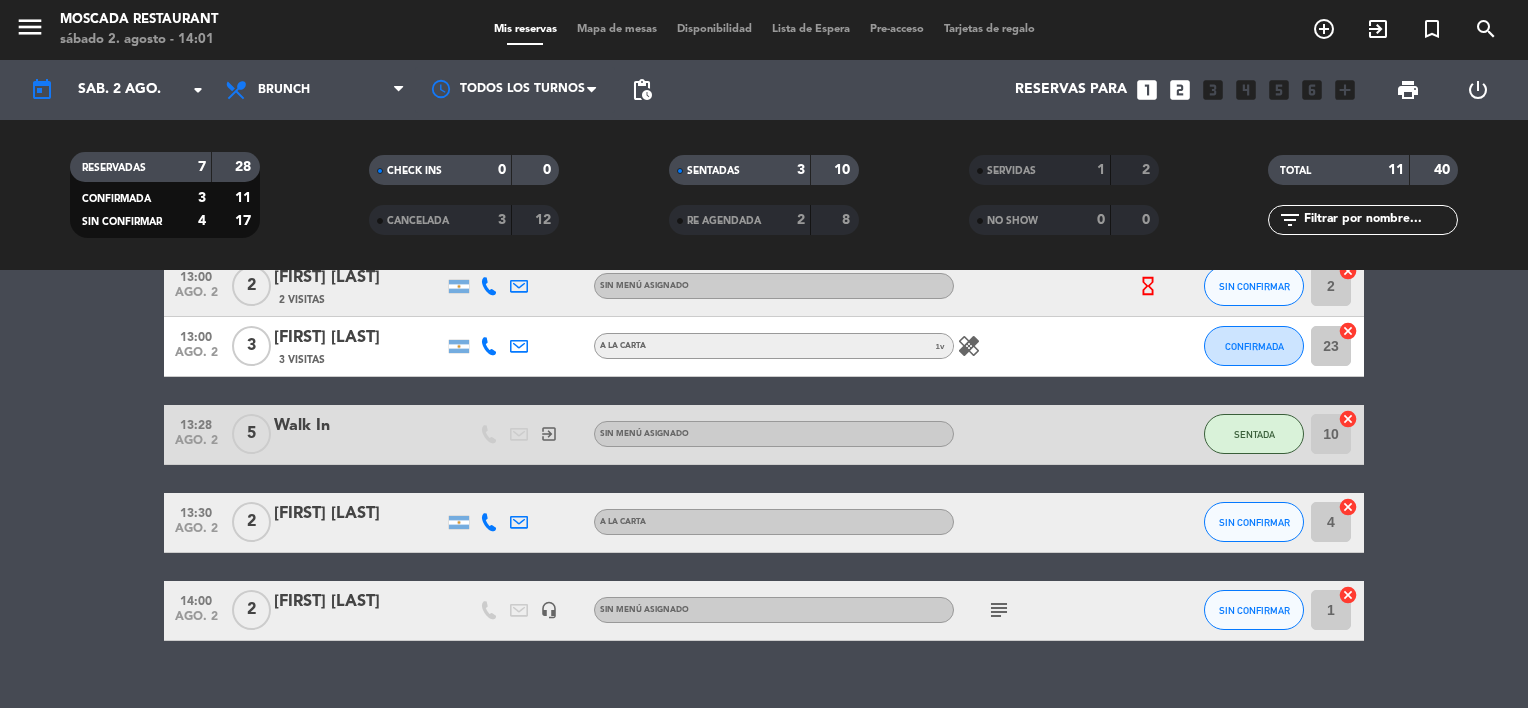 scroll, scrollTop: 700, scrollLeft: 0, axis: vertical 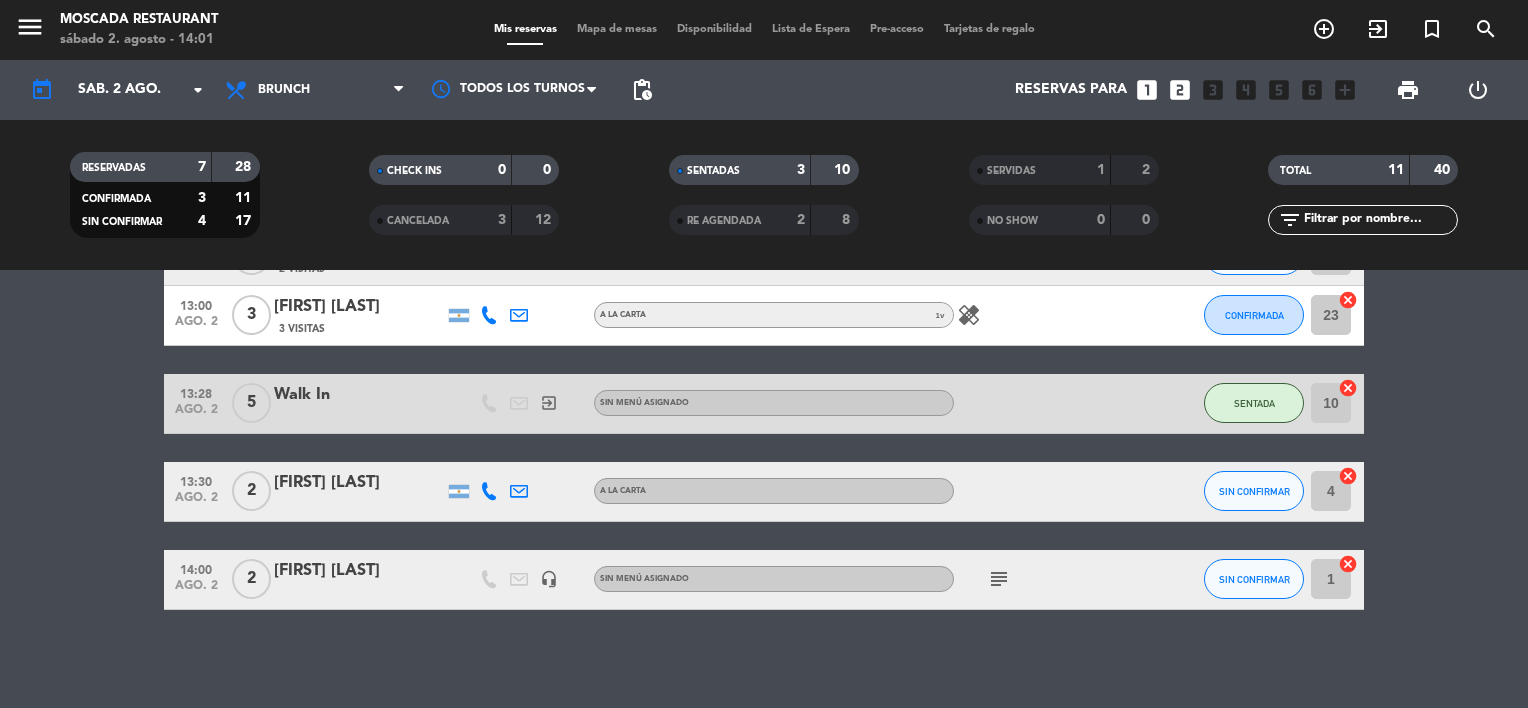 click on "healing" 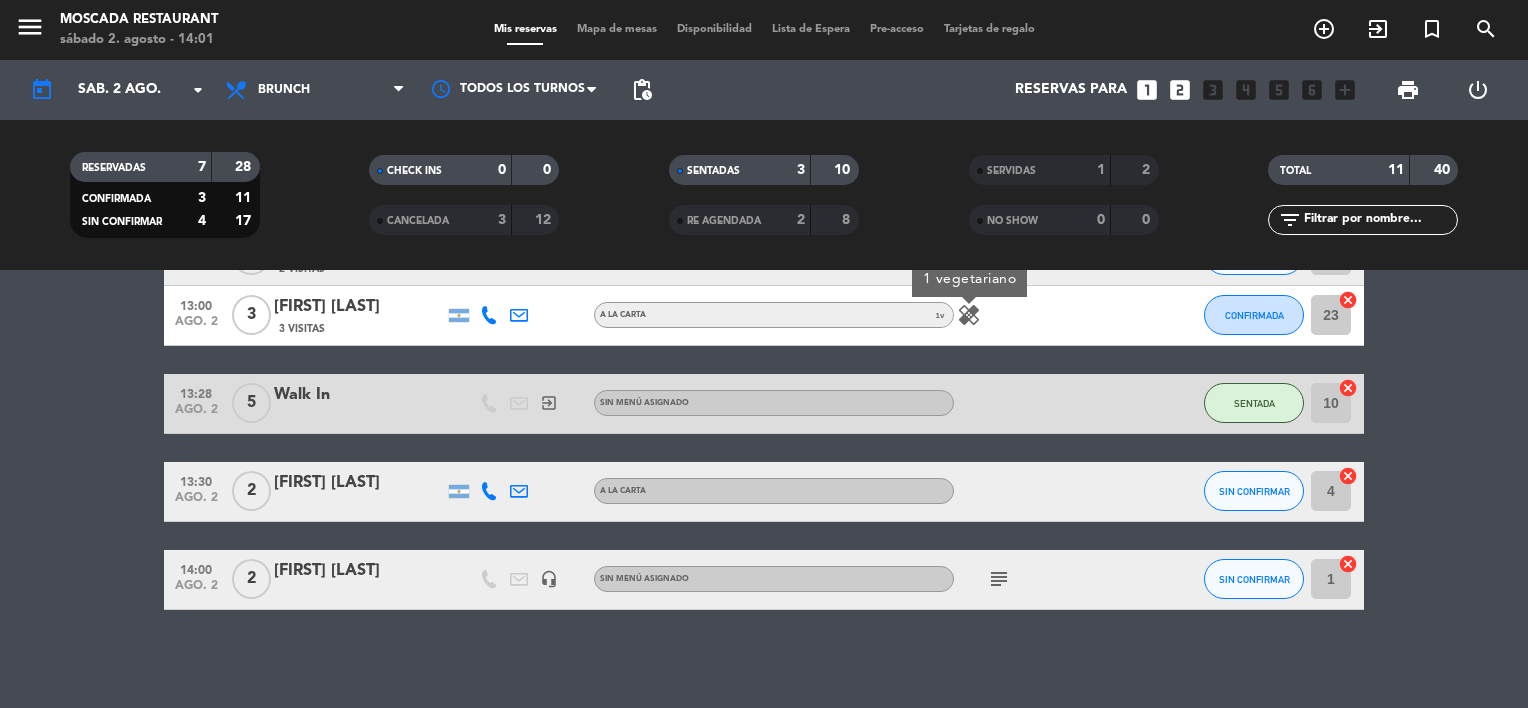 click 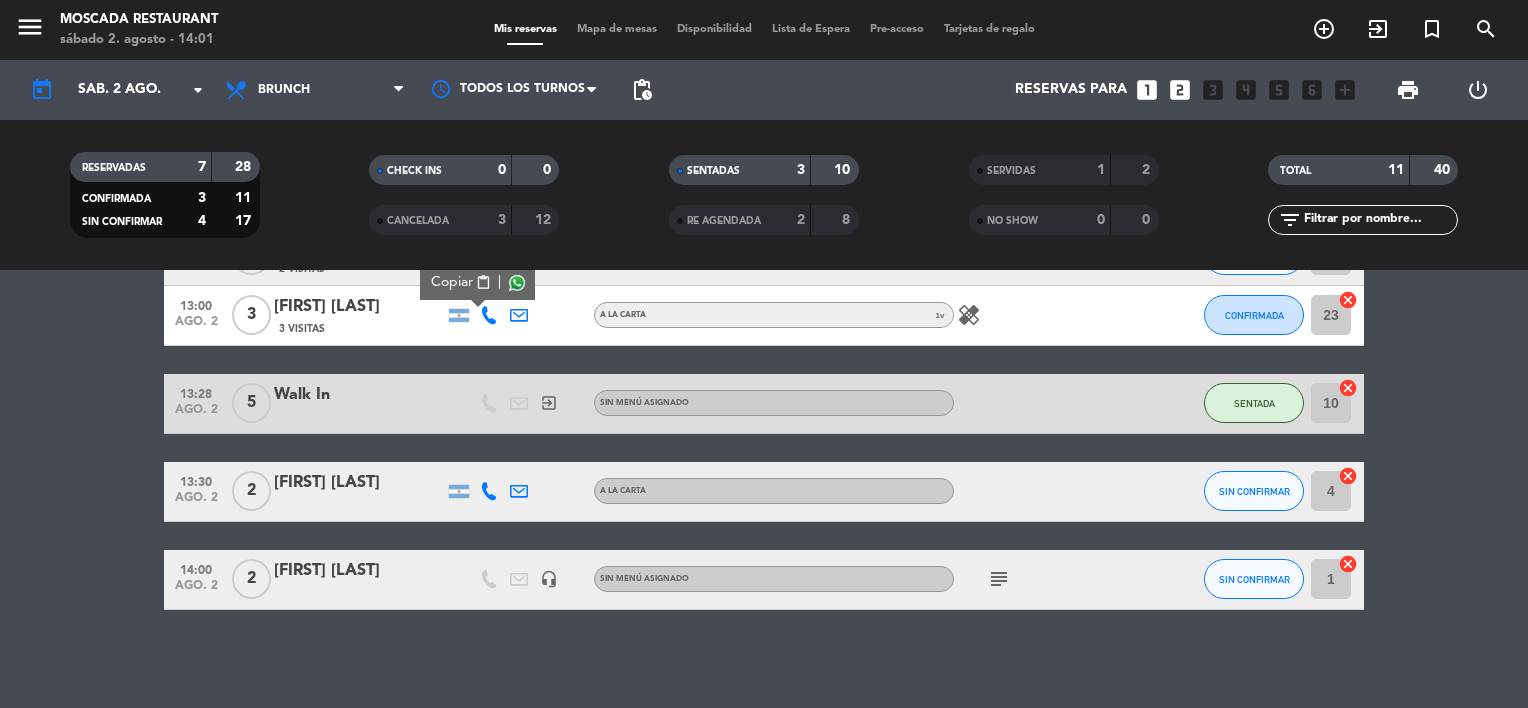 click at bounding box center [517, 282] 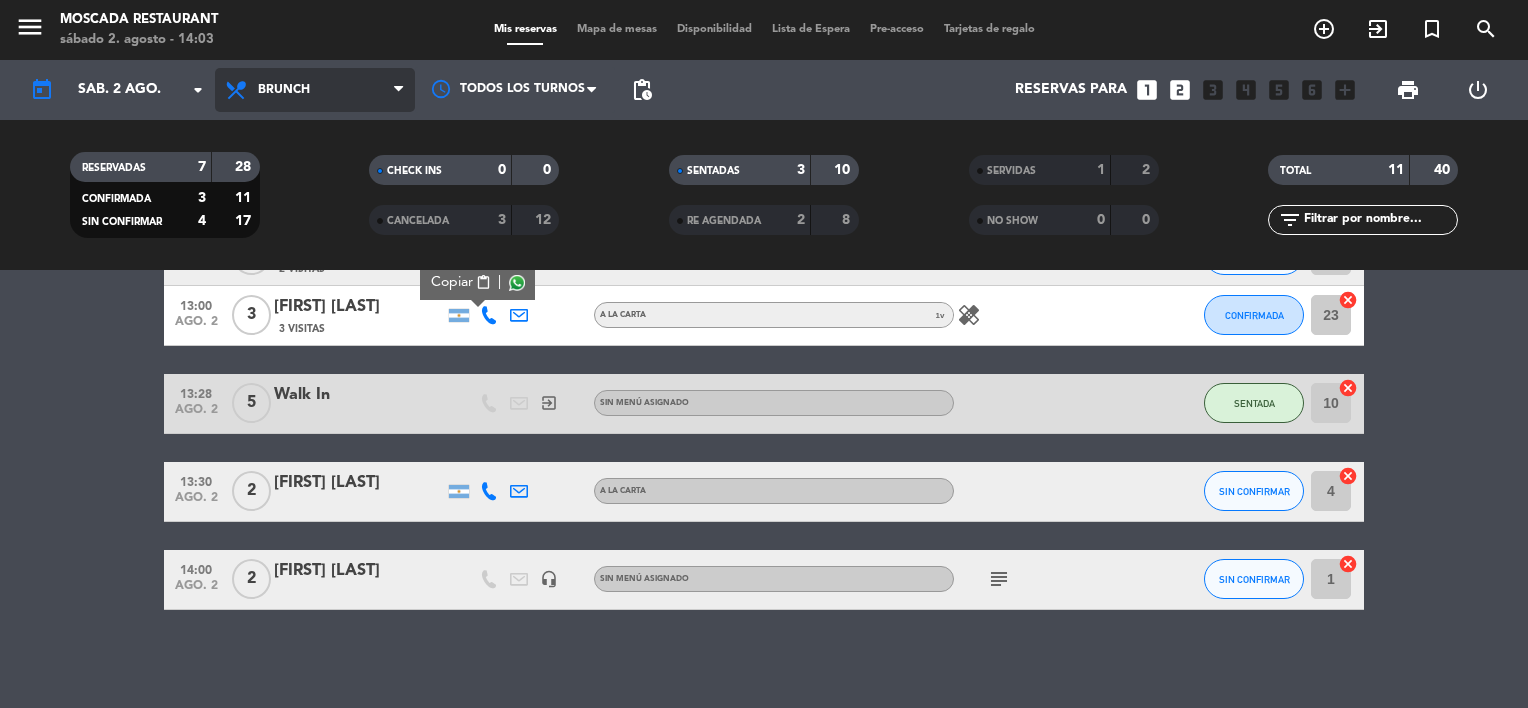 click on "Brunch" at bounding box center [284, 90] 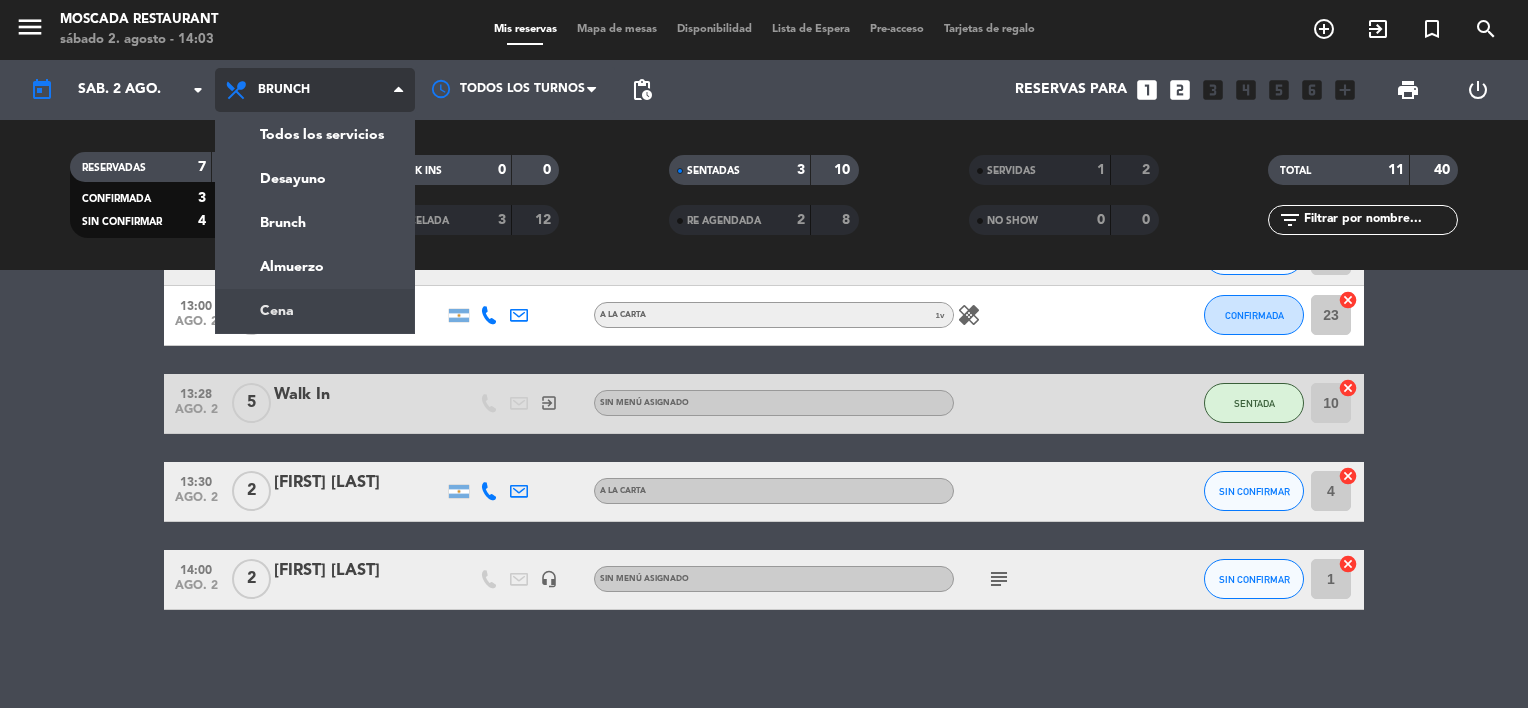 click on "menu Moscada Restaurant sábado [DAY]. [MONTH] - [TIME] Mis reservas Mapa de mesas Disponibilidad Lista de Espera Pre-acceso Tarjetas de regalo add_circle_outline exit_to_app turned_in_not search today sáb. [DAY] [MONTH] arrow_drop_down Todos los servicios Desayuno Brunch Almuerzo Cena Brunch Todos los servicios Desayuno Brunch Almuerzo Cena Todos los turnos pending_actions Reservas para looks_one looks_two looks_3 looks_4 looks_5 looks_6 add_box print power_settings_new RESERVADAS [NUMBER] [NUMBER] CONFIRMADA [NUMBER] [NUMBER] SIN CONFIRMAR [NUMBER] [NUMBER] CHECK INS [NUMBER] [NUMBER] CANCELADA [NUMBER] [NUMBER] SENTADAS [NUMBER] [NUMBER] RE AGENDADA [NUMBER] [NUMBER] SERVIDAS [NUMBER] [NUMBER] NO SHOW [NUMBER] [NUMBER] TOTAL [NUMBER] [NUMBER] filter_list No hay notas para este servicio. Haz clic para agregar una exit_to_app CHECK INS Filtrar por tamaño TODOS looks_one looks_two looks_3 looks_4 looks_5 looks_6 add_box [TIME] ago. [DAY] [NUMBER] [FIRST] [LAST] [NUMBER] MIN / [DURATION] sms ARRIBADA [NUMBER] cancel [TIME] ago. [DAY] [NUMBER] /" 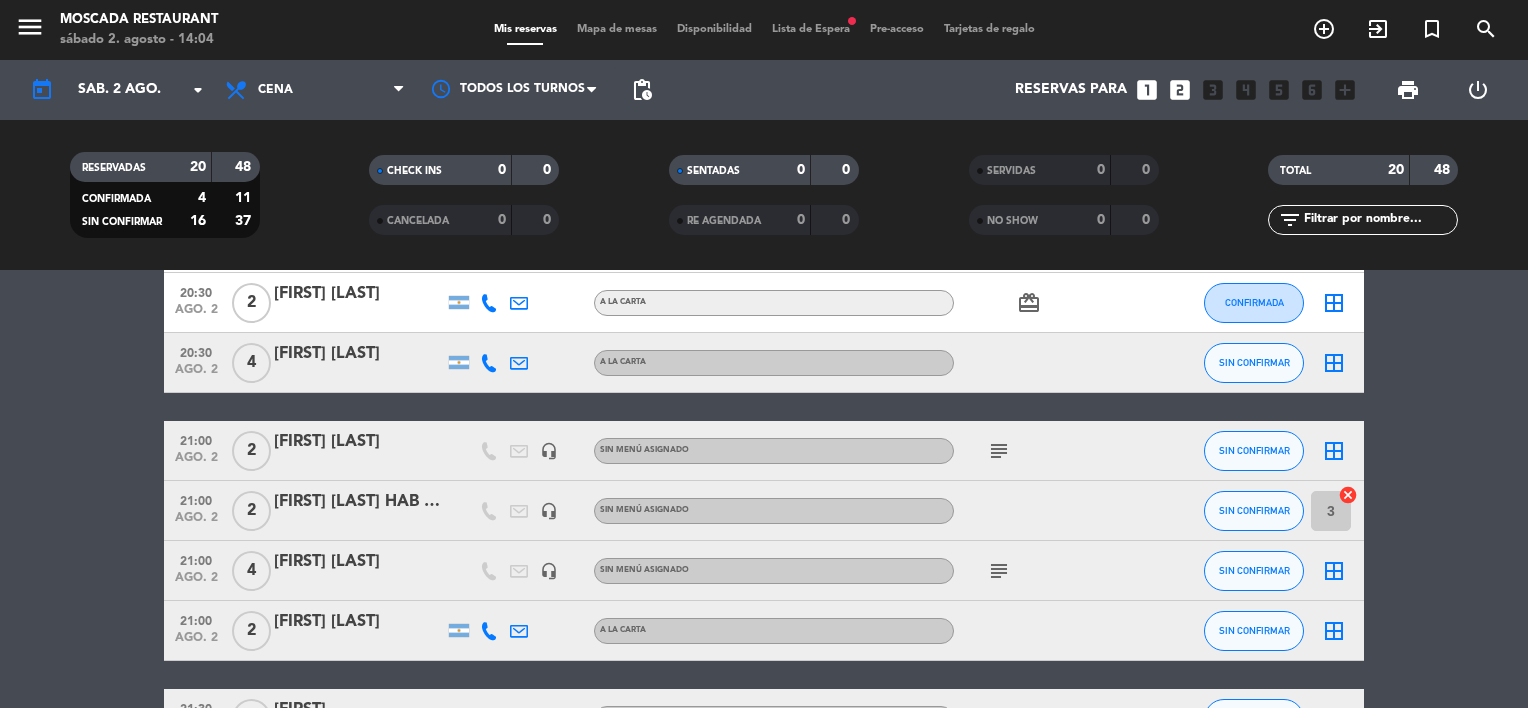 scroll, scrollTop: 136, scrollLeft: 0, axis: vertical 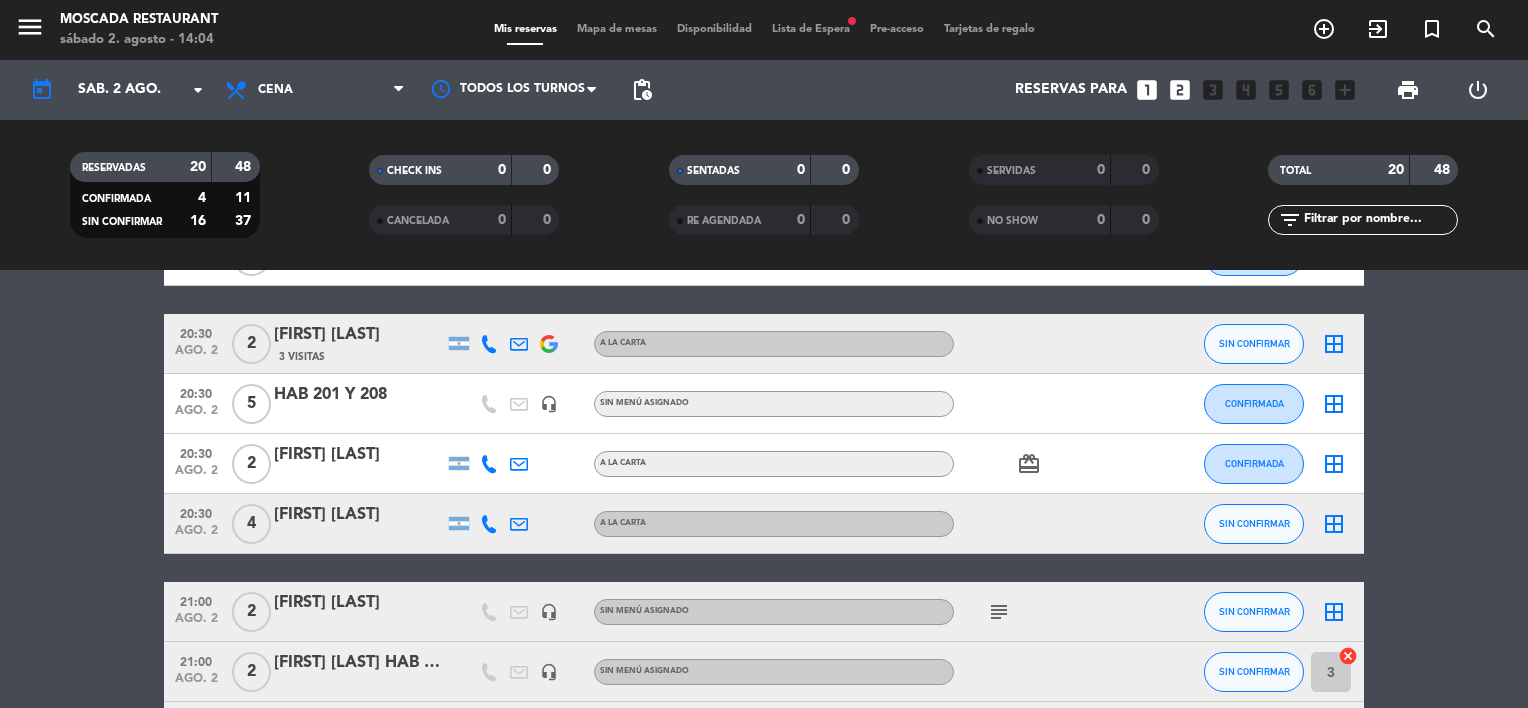 click on "20:30" 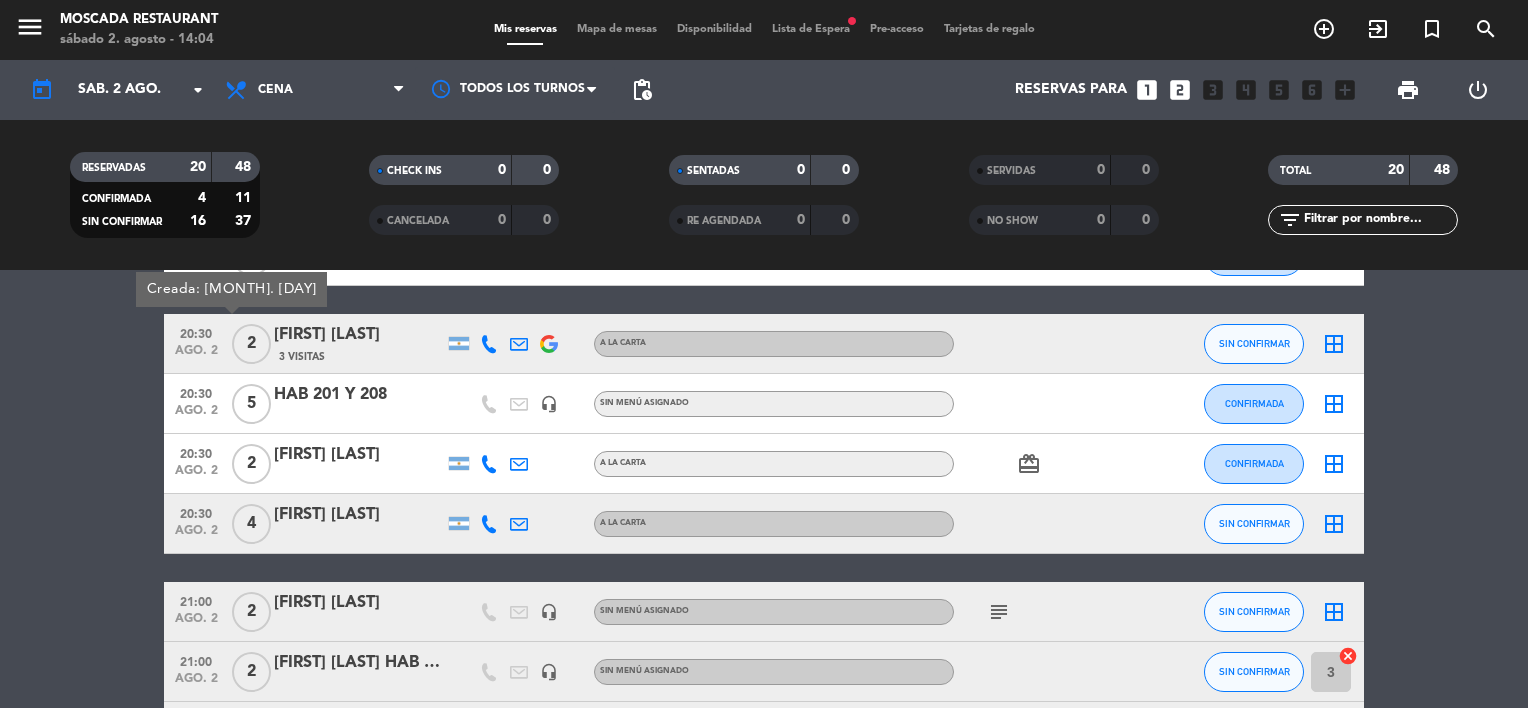 click on "[FIRST] [LAST]" 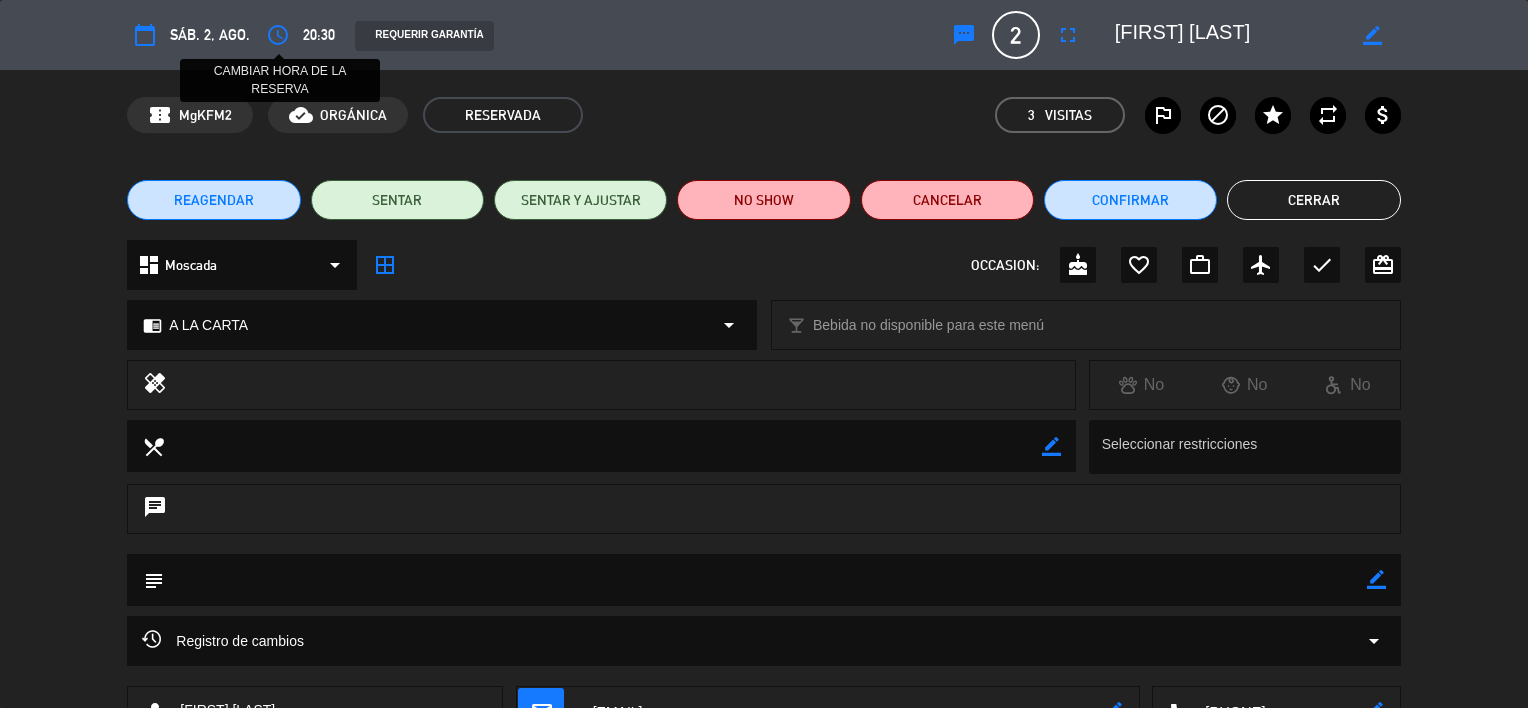 click on "access_time" at bounding box center (278, 35) 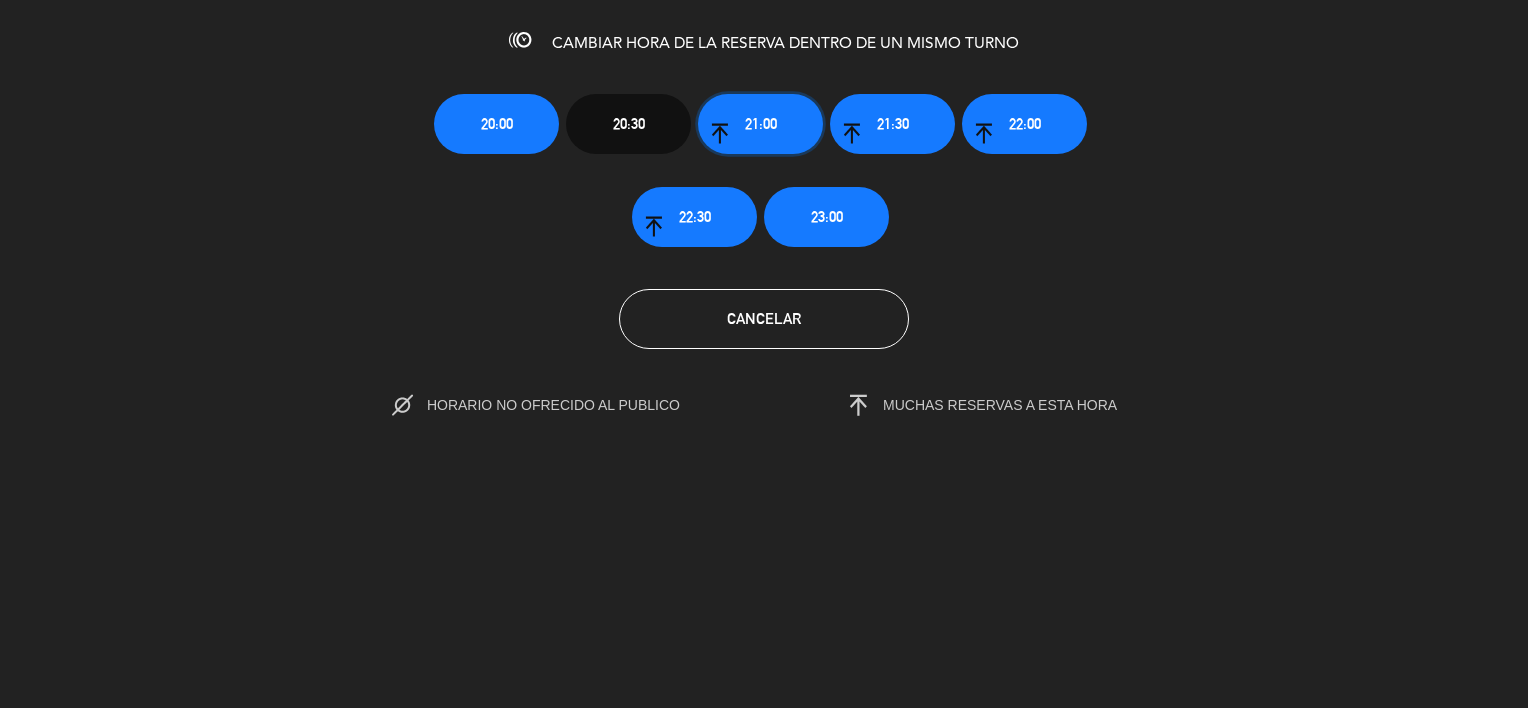 click on "21:00" 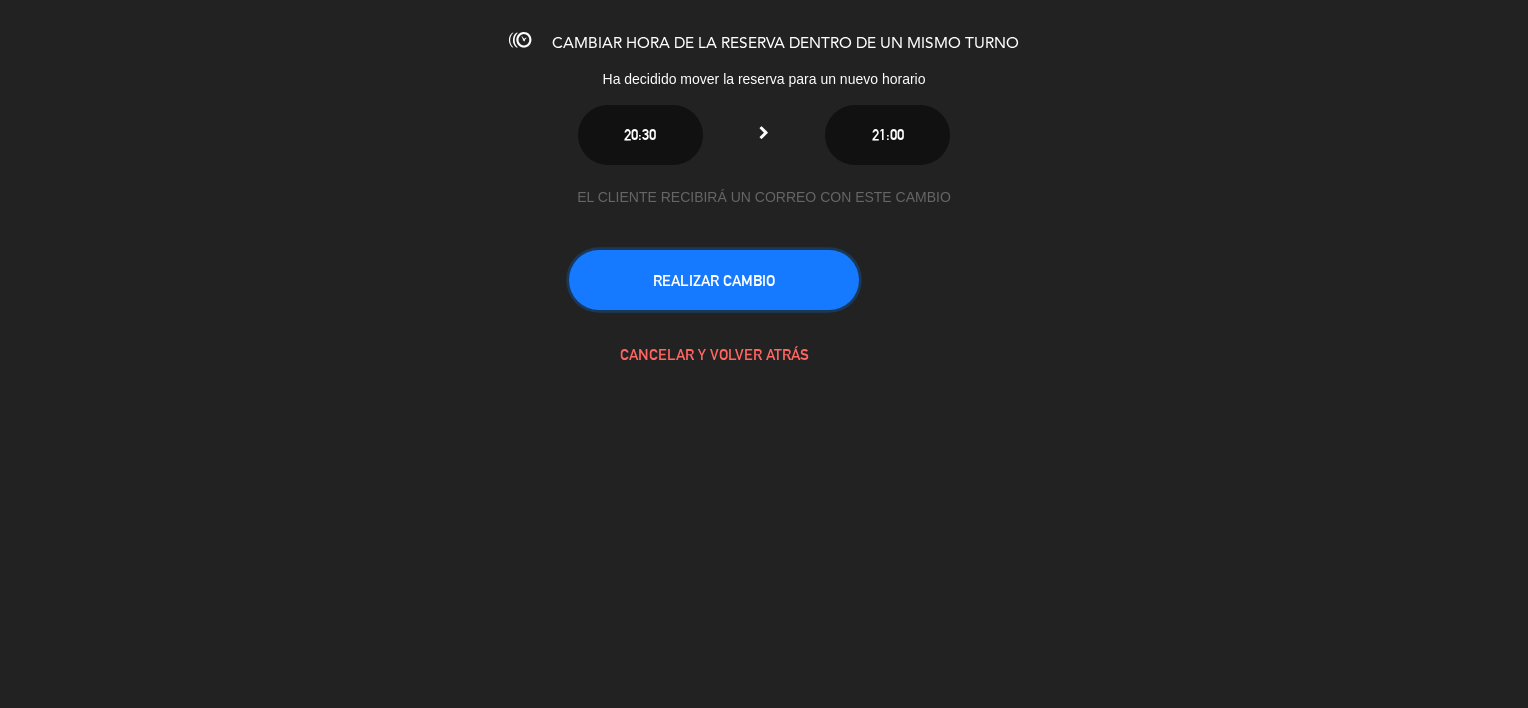 click on "REALIZAR CAMBIO" 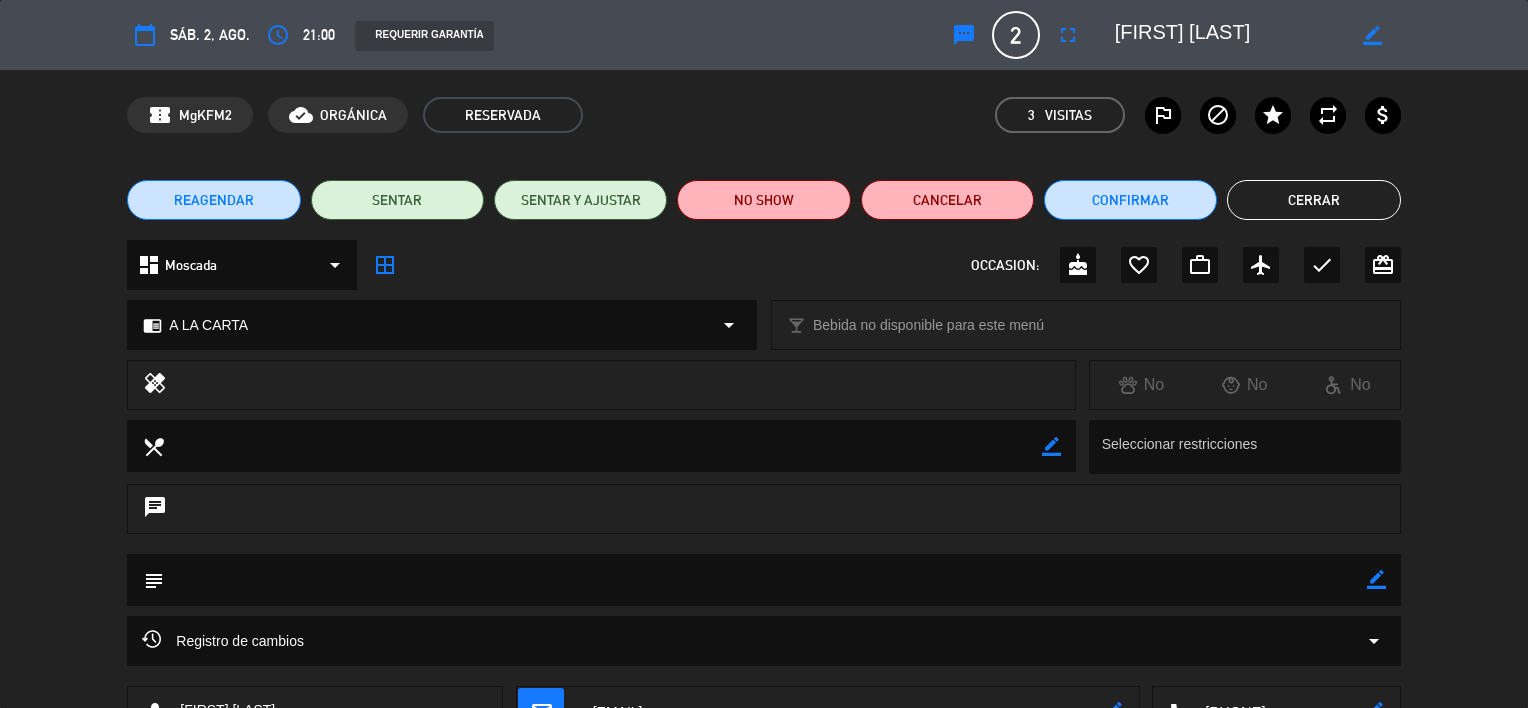 click on "confirmation_number [CODE] cloud_done ORGÁNICA RESERVADA [NUMBER] Visitas outlined_flag block star repeat attach_money" 